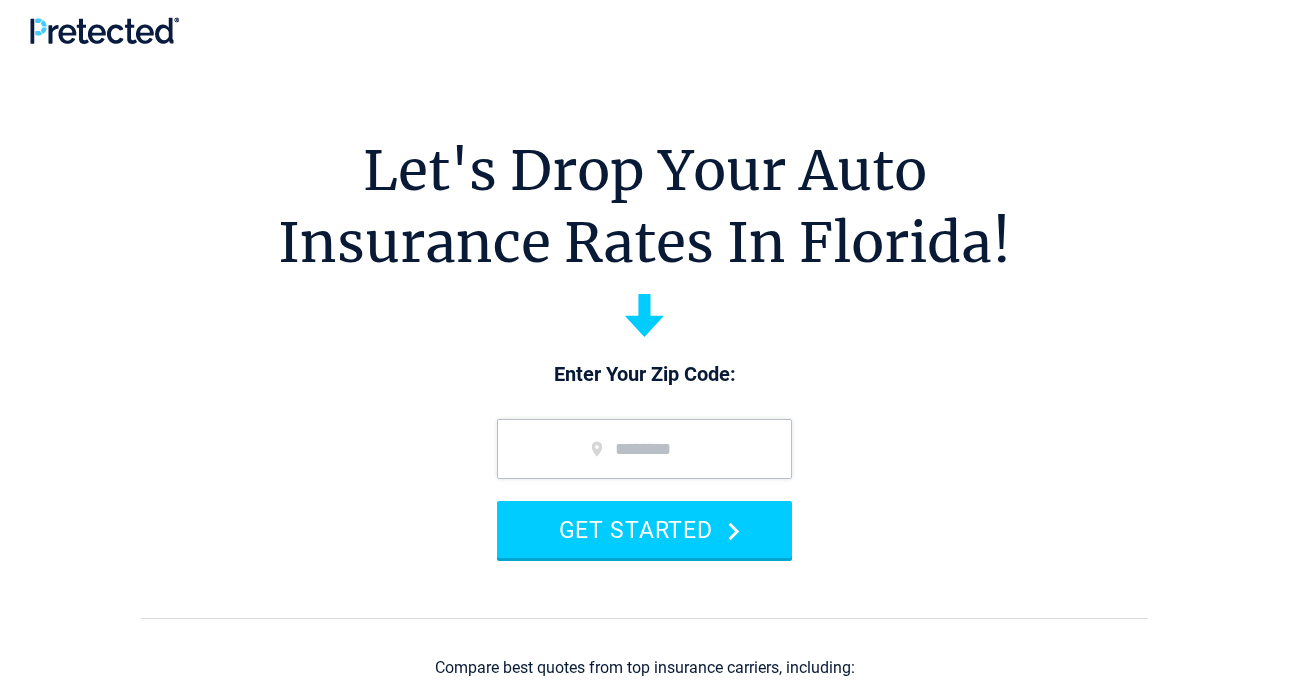 scroll, scrollTop: 0, scrollLeft: 0, axis: both 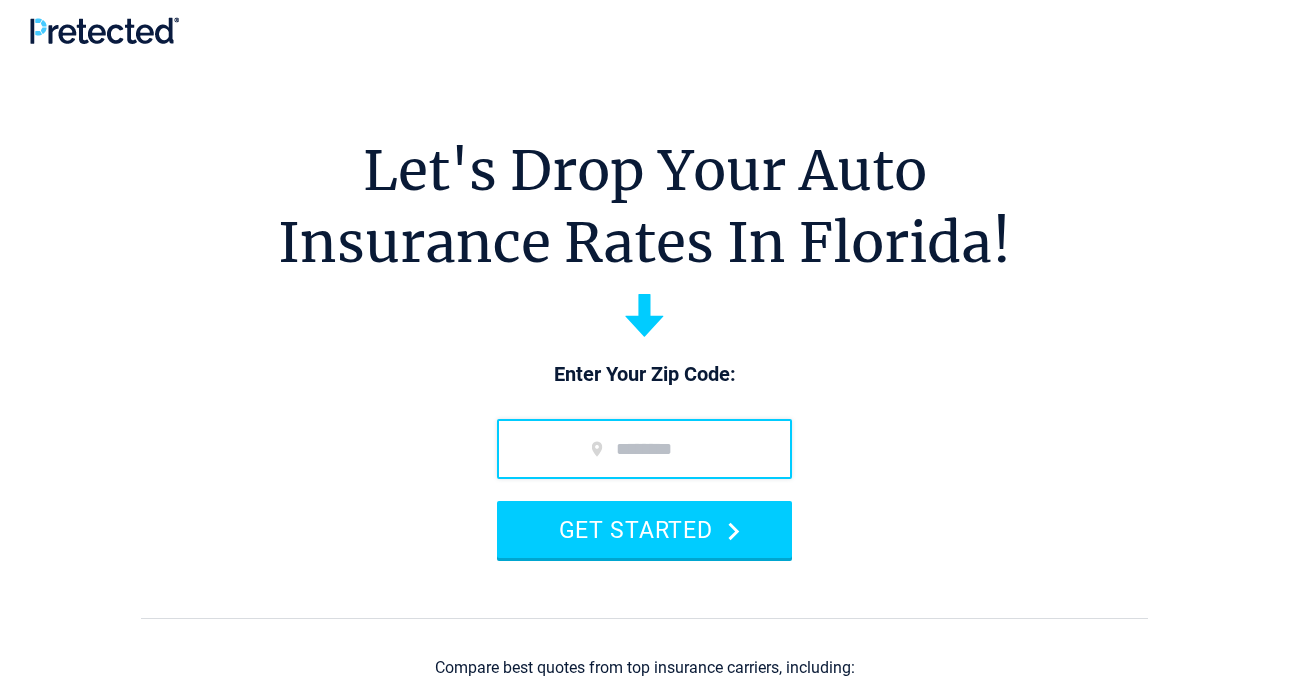 click at bounding box center (644, 449) 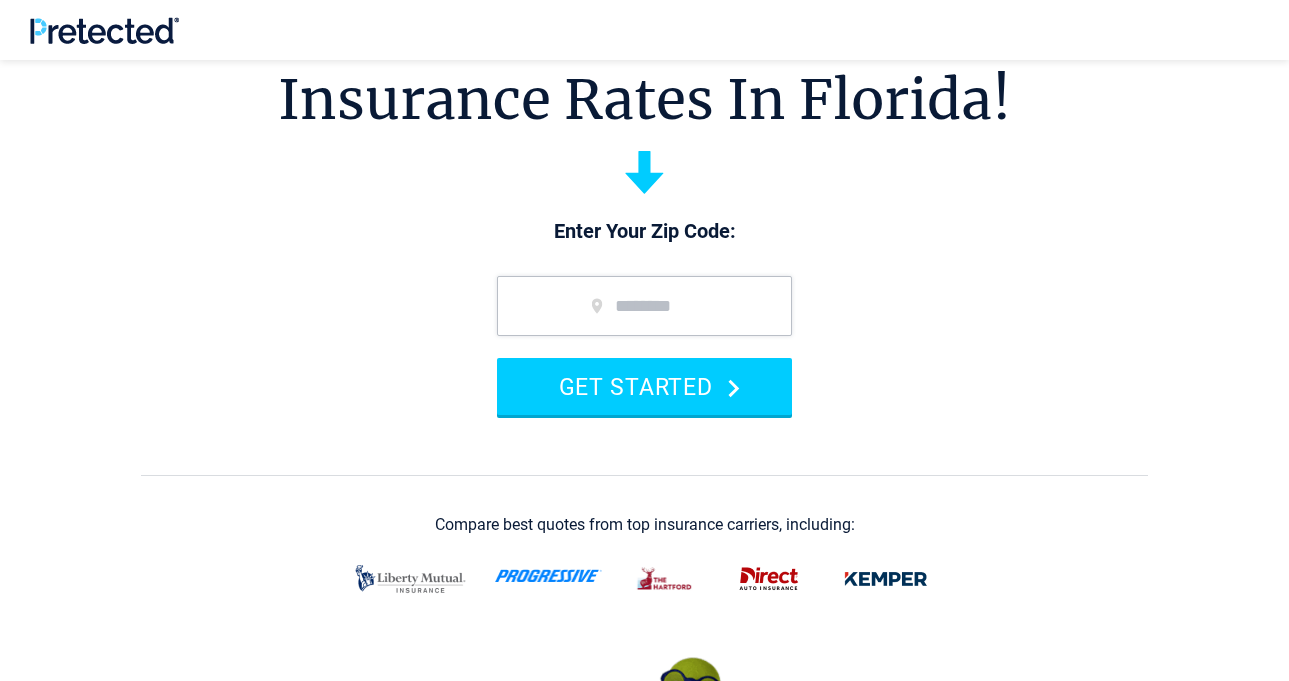 scroll, scrollTop: 138, scrollLeft: 0, axis: vertical 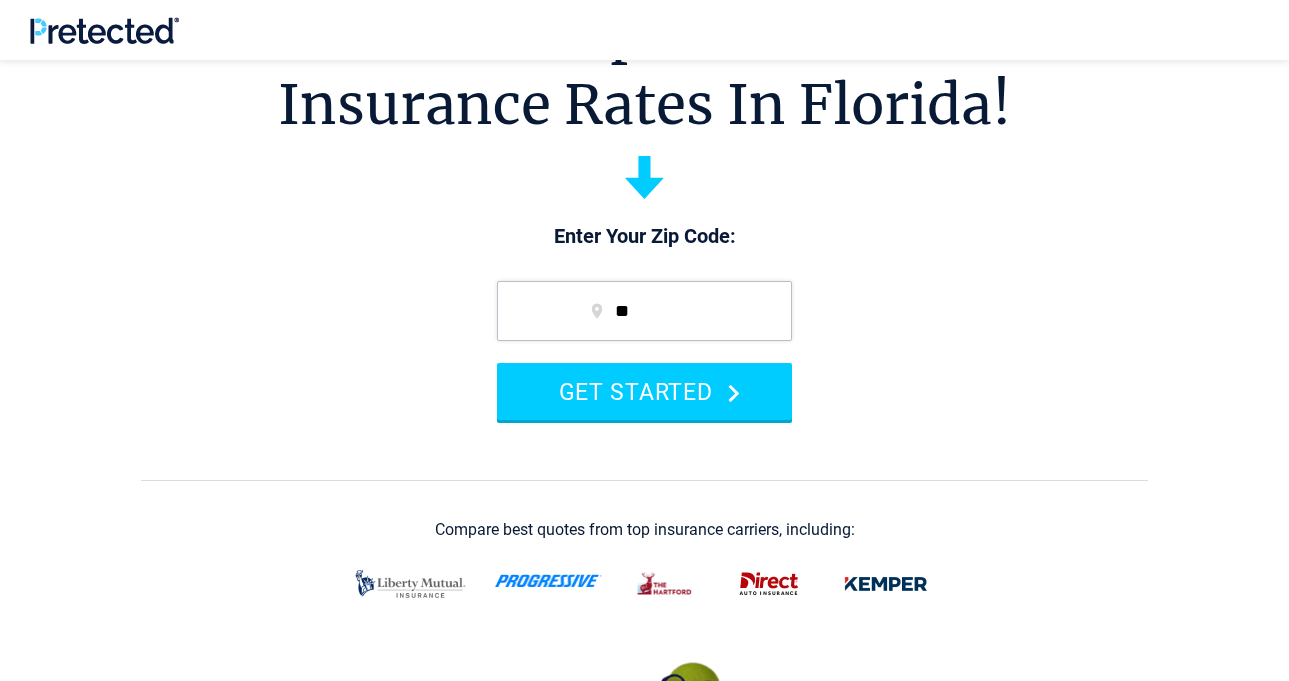 type on "*" 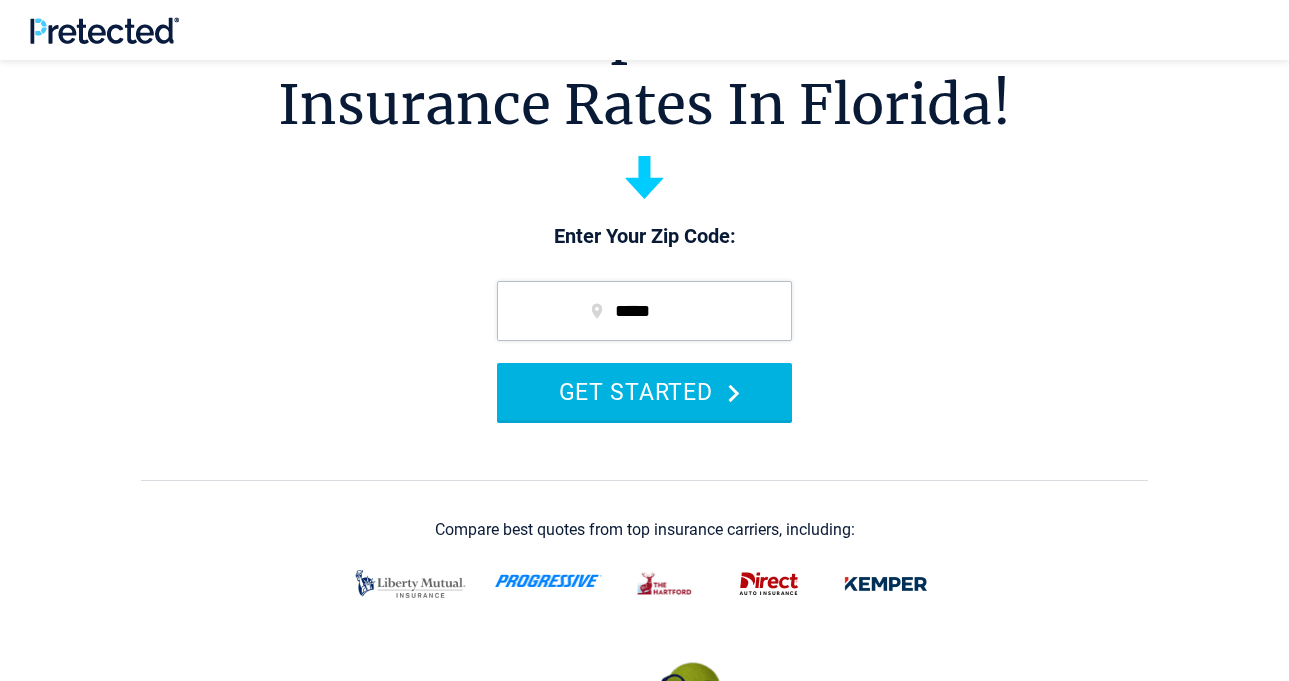 type on "*****" 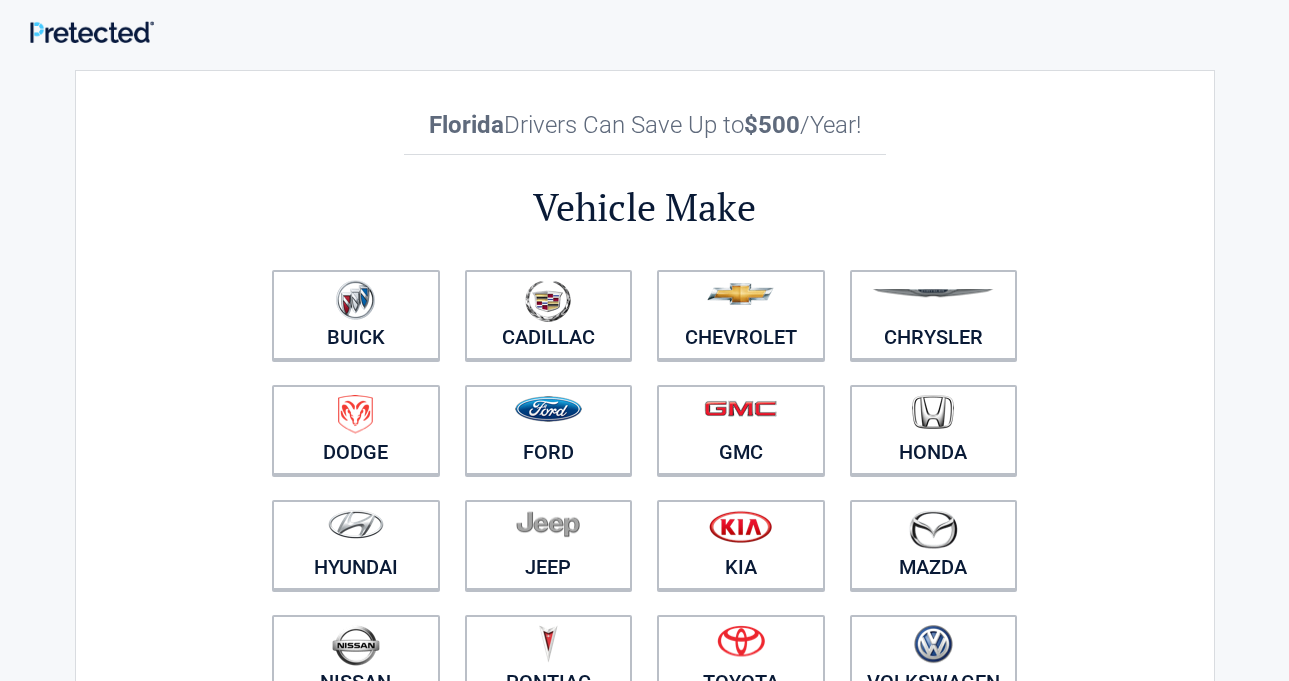 scroll, scrollTop: 0, scrollLeft: 0, axis: both 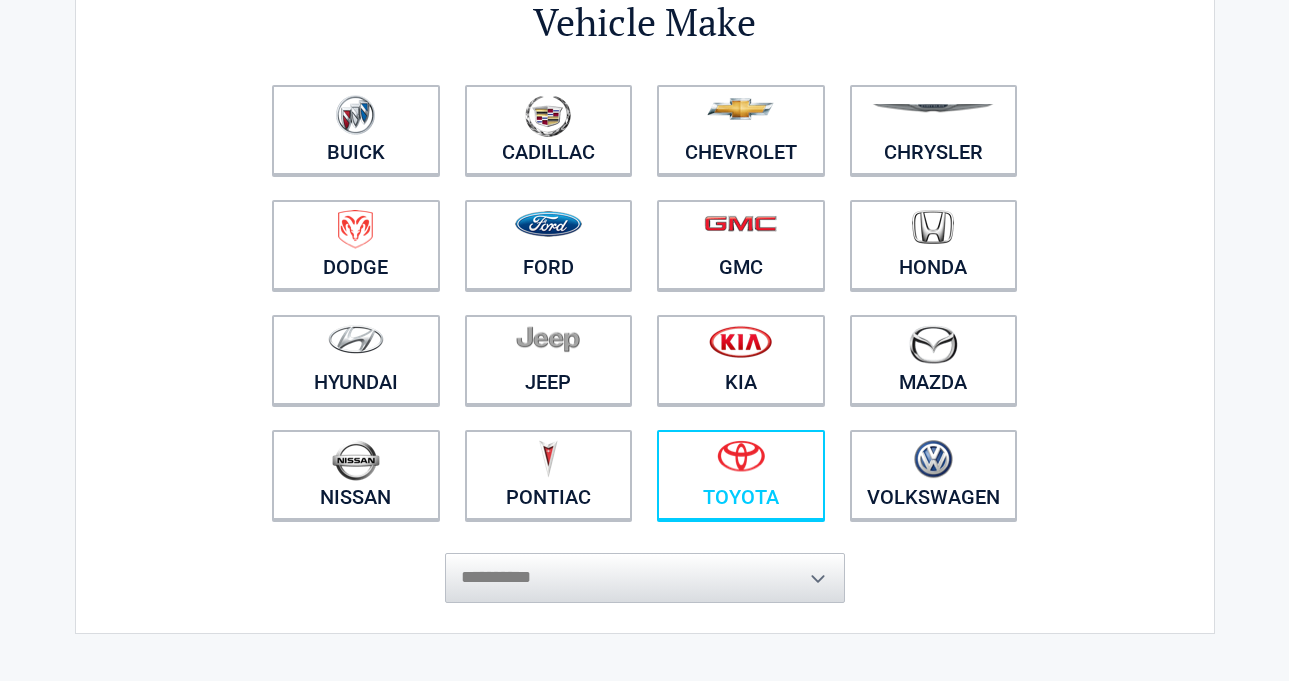 click at bounding box center (741, 462) 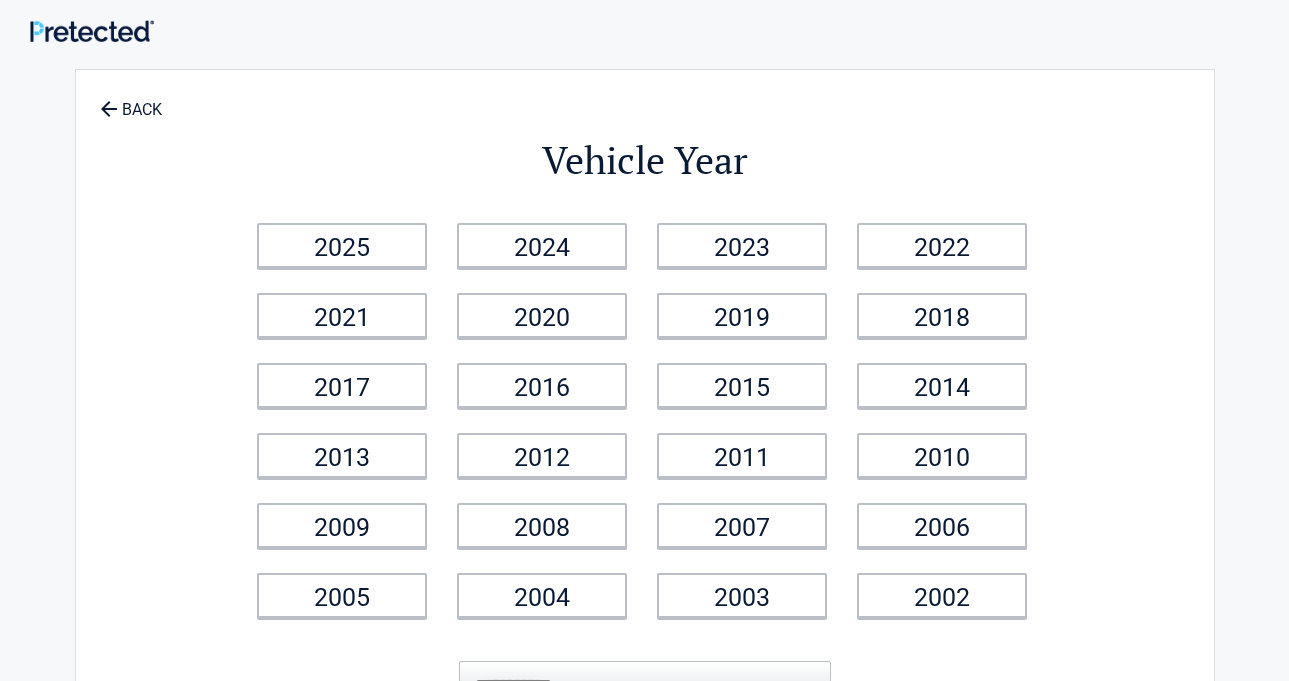 scroll, scrollTop: 0, scrollLeft: 0, axis: both 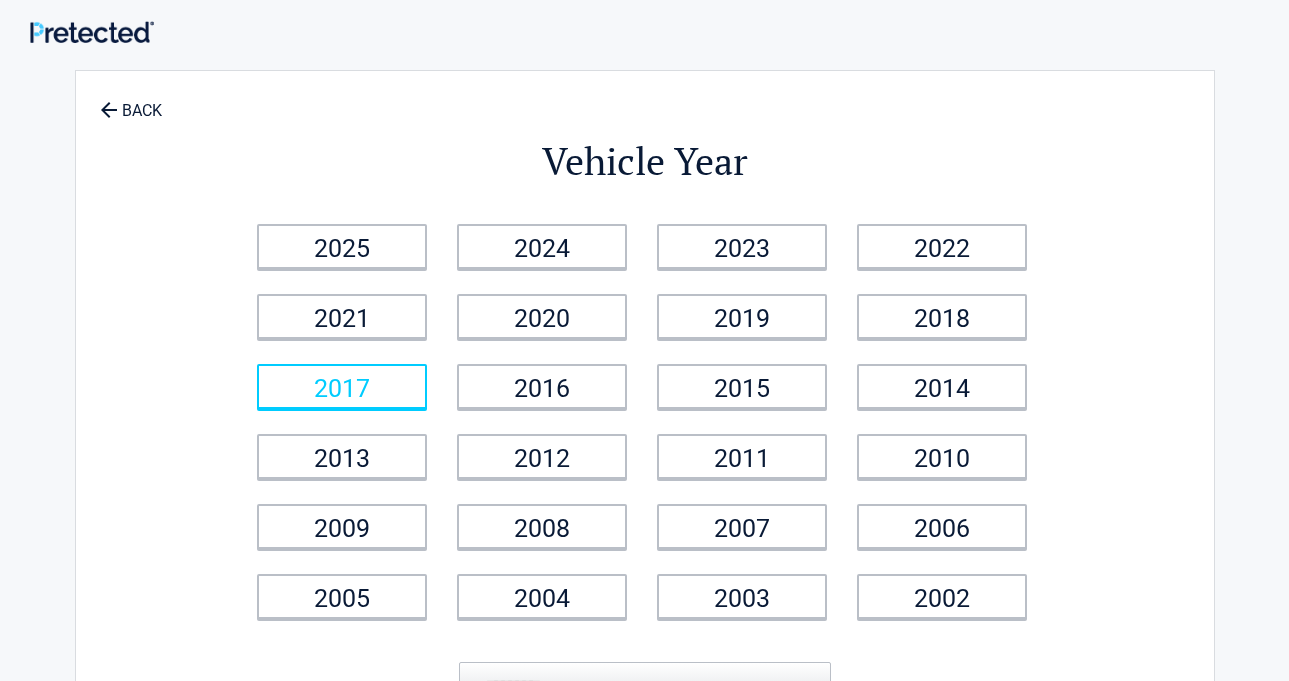 click on "2017" at bounding box center [342, 386] 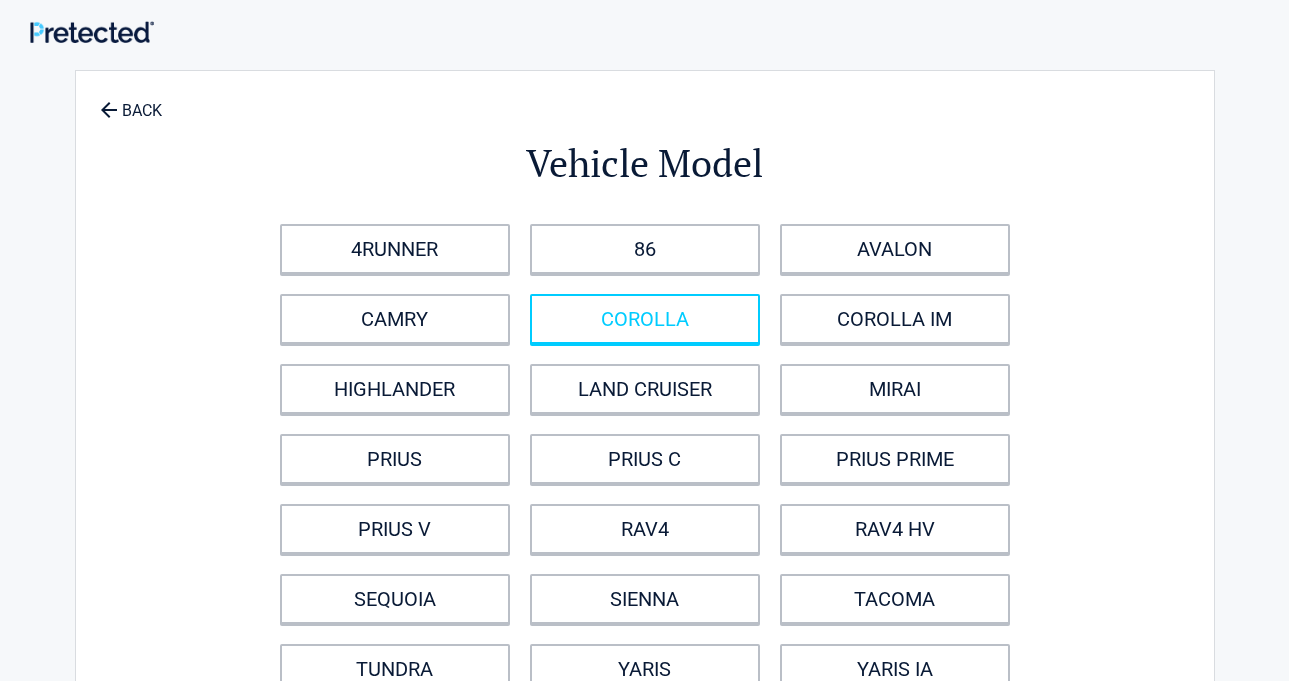 click on "COROLLA" at bounding box center [645, 319] 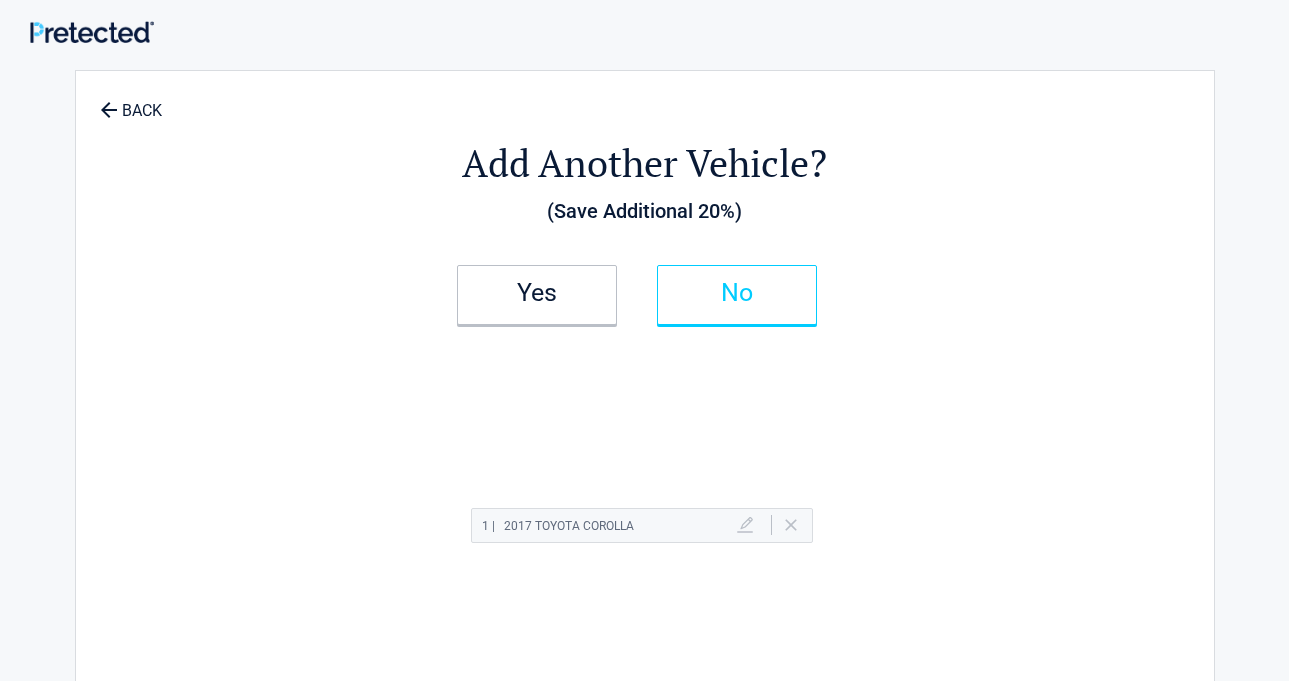 click on "No" at bounding box center (737, 295) 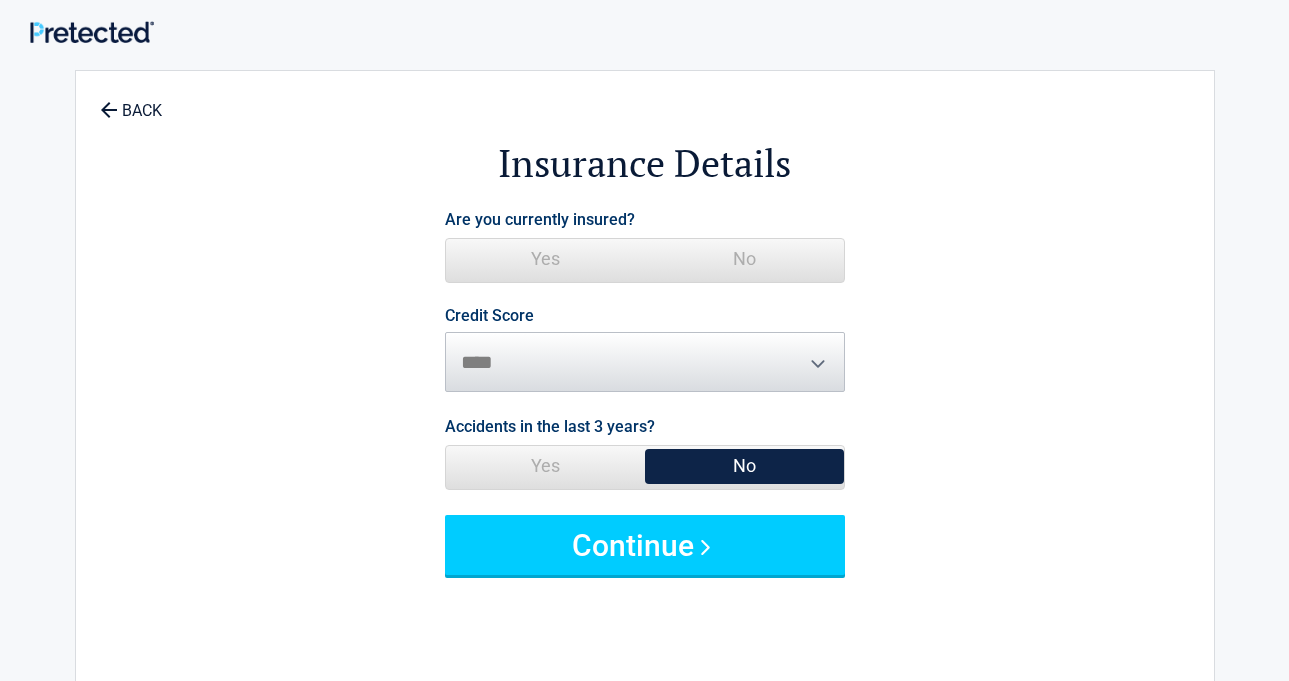 click on "Yes" at bounding box center [545, 259] 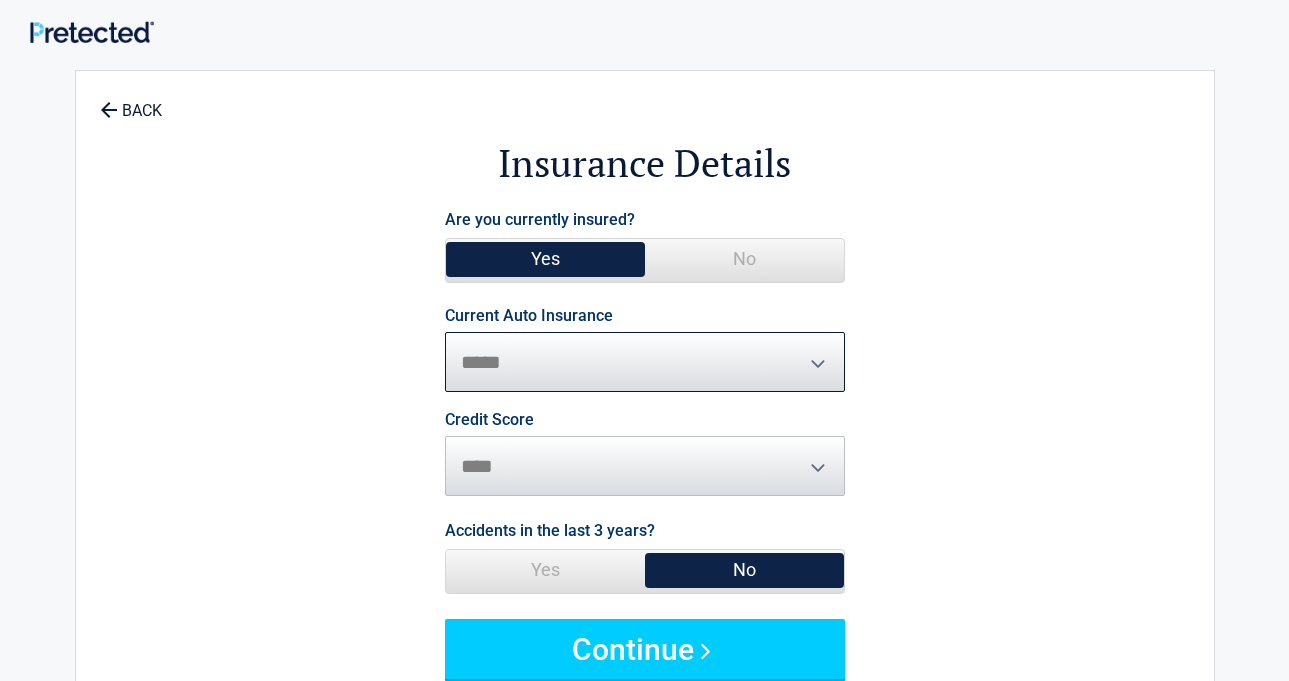 click on "**********" at bounding box center [645, 362] 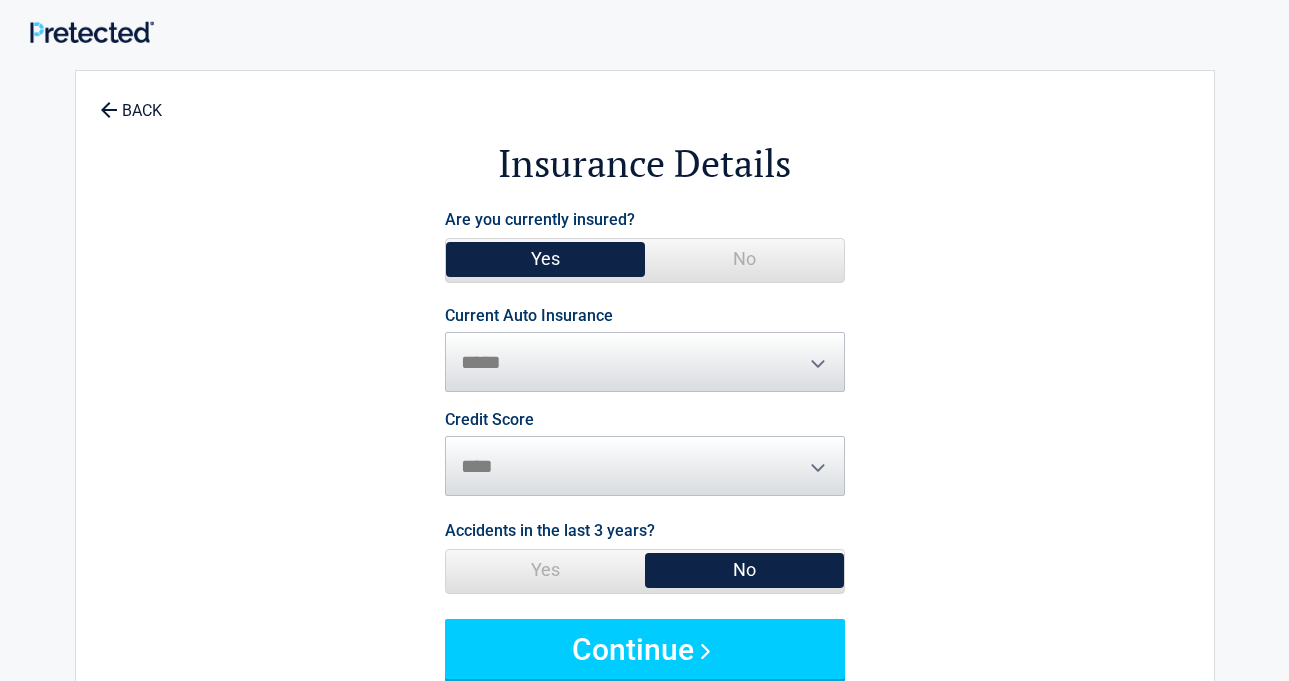 click on "**********" at bounding box center (645, 442) 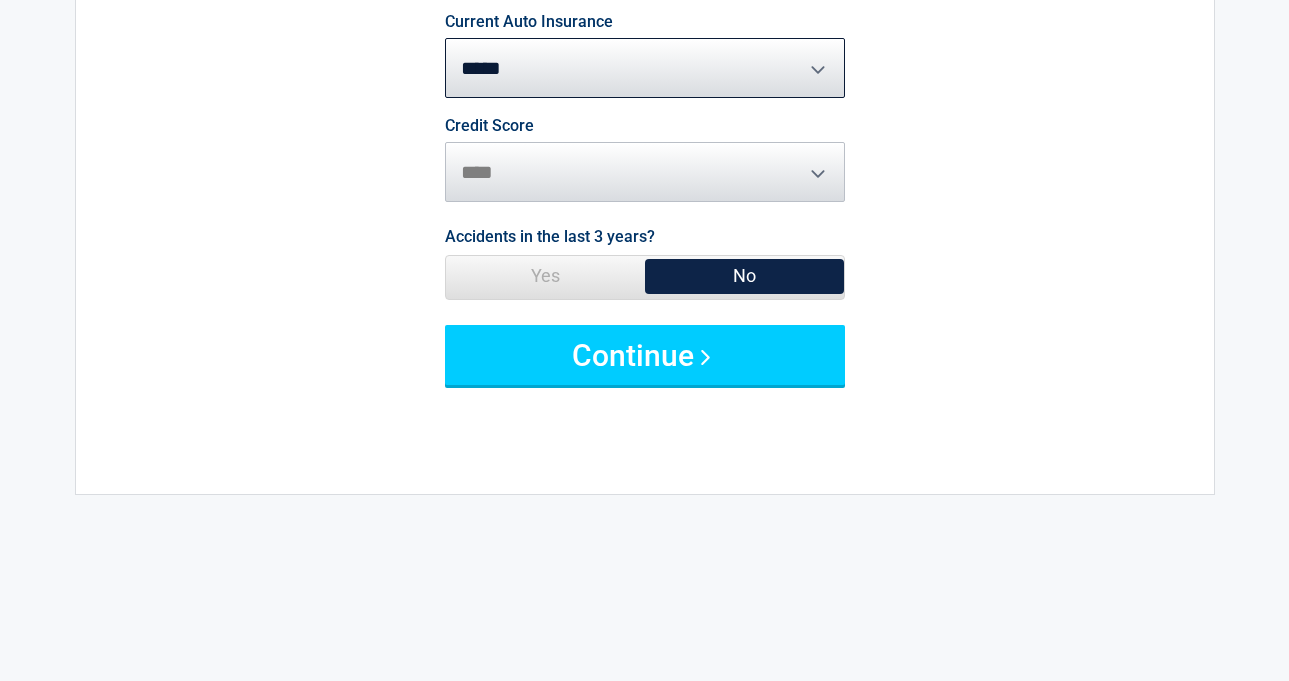 scroll, scrollTop: 299, scrollLeft: 0, axis: vertical 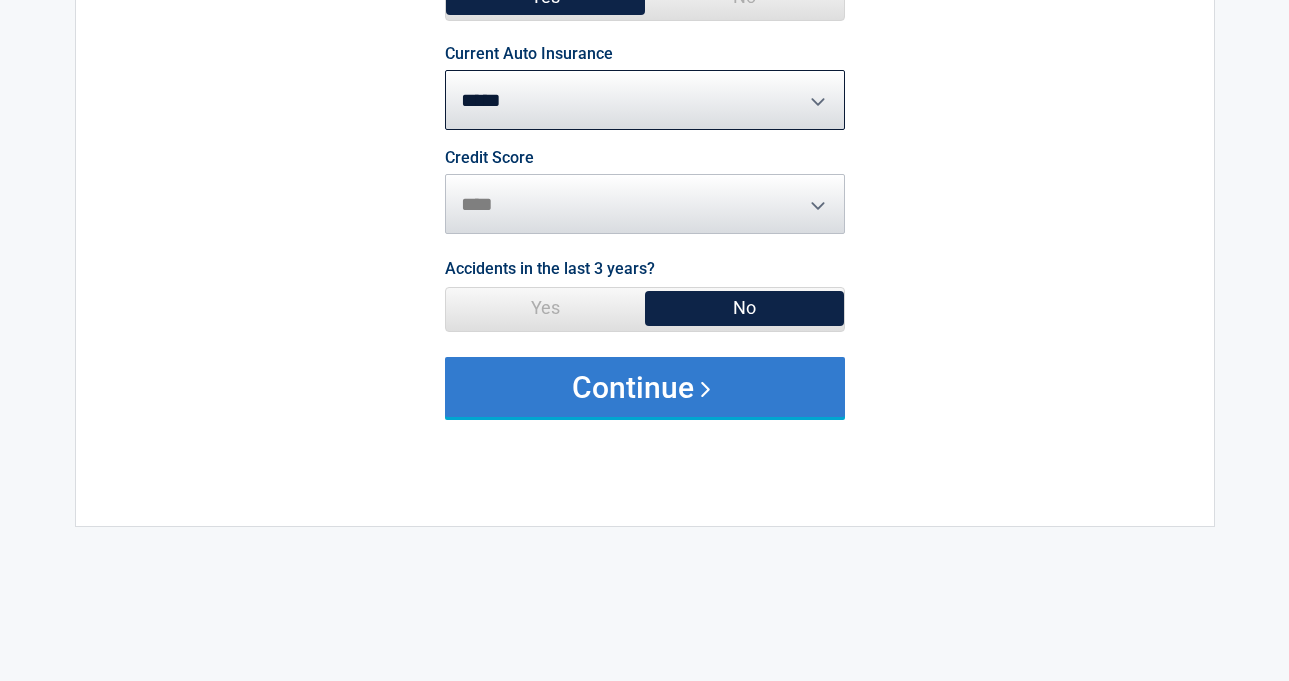 click on "Continue" at bounding box center [645, 387] 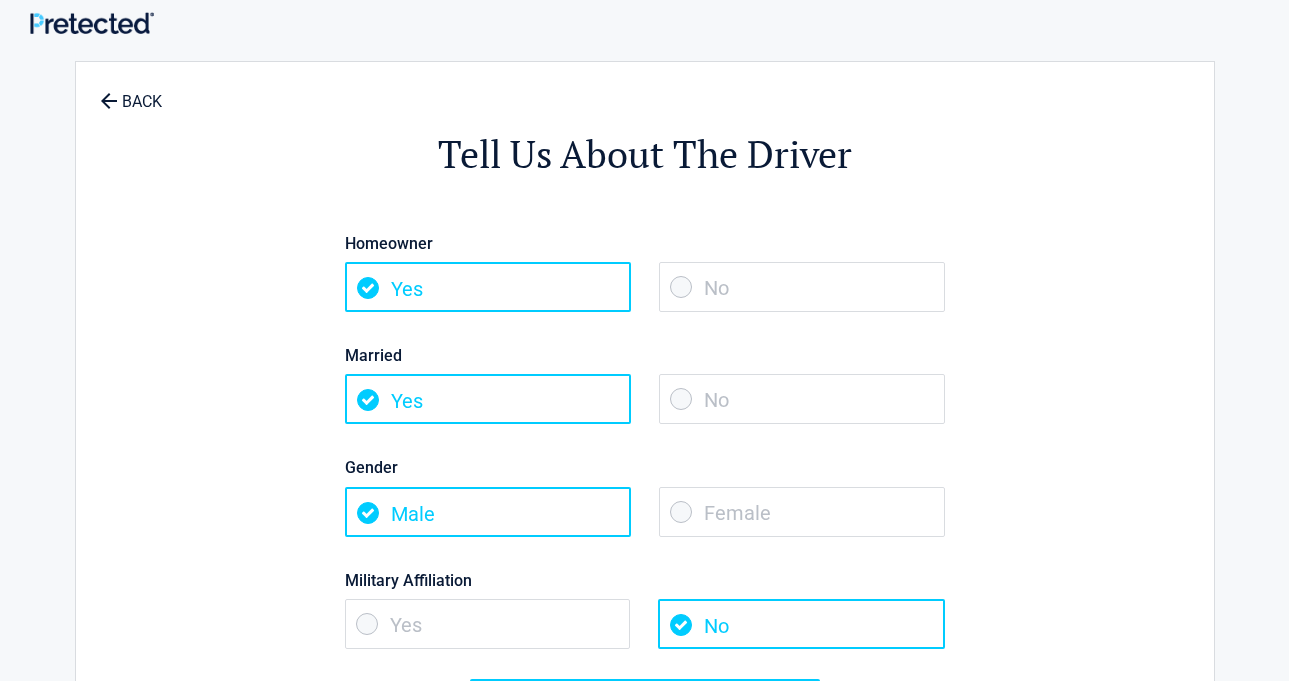 scroll, scrollTop: 0, scrollLeft: 0, axis: both 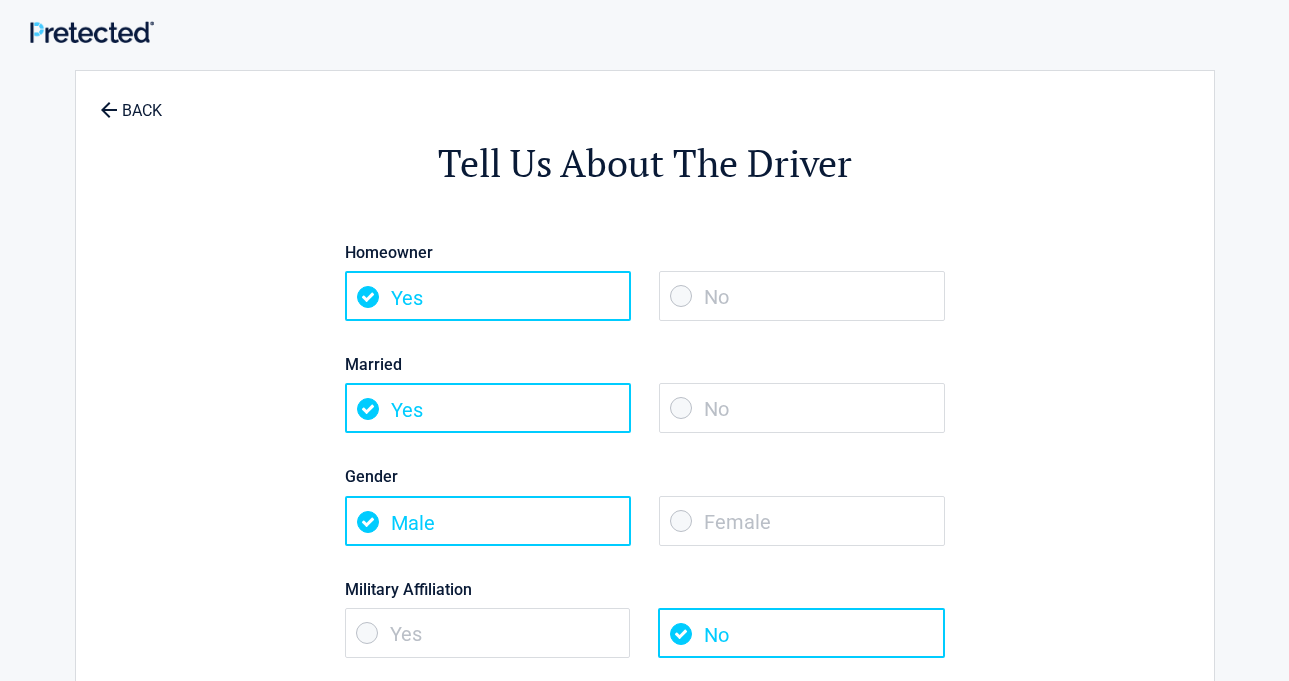 click on "No" at bounding box center [802, 296] 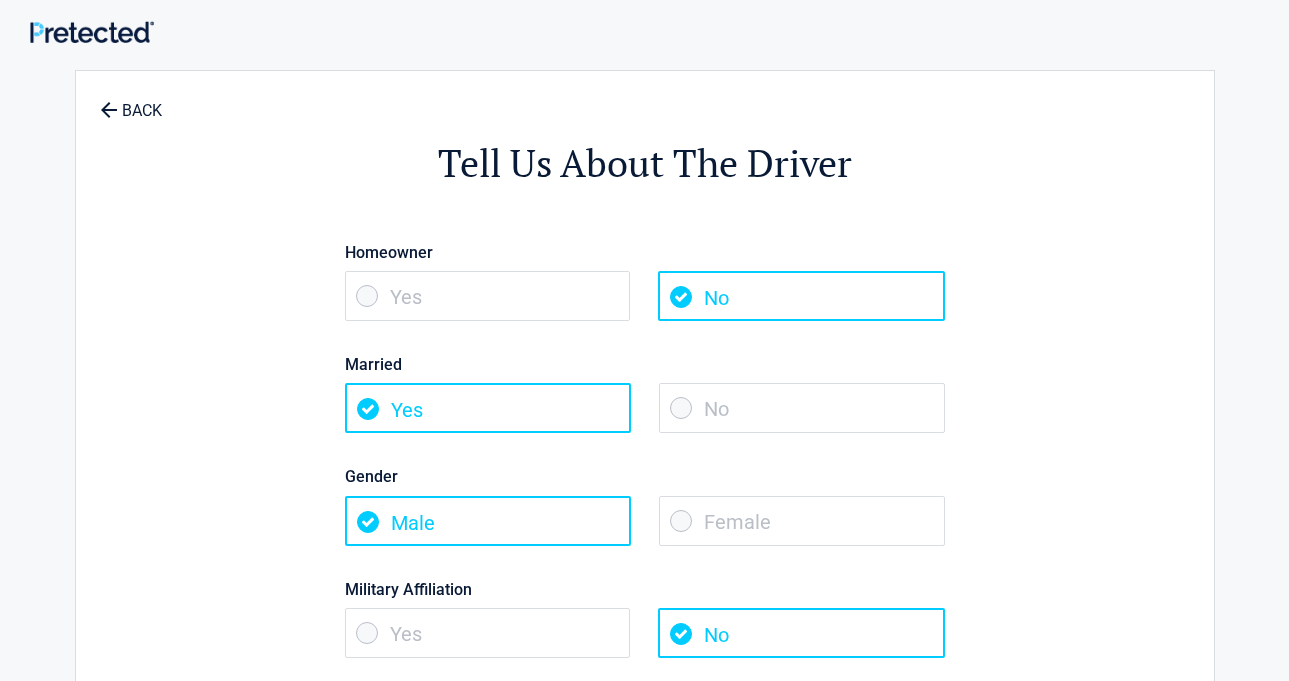click on "No" at bounding box center (802, 408) 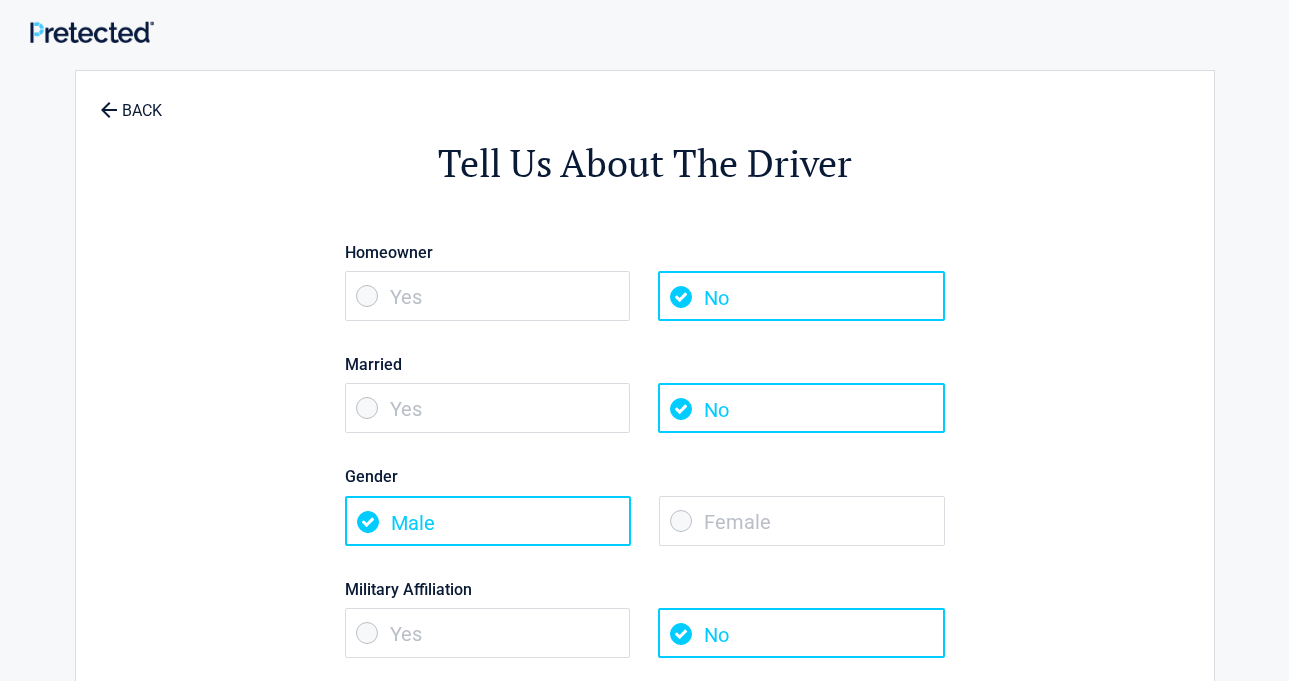 click on "Female" at bounding box center (802, 521) 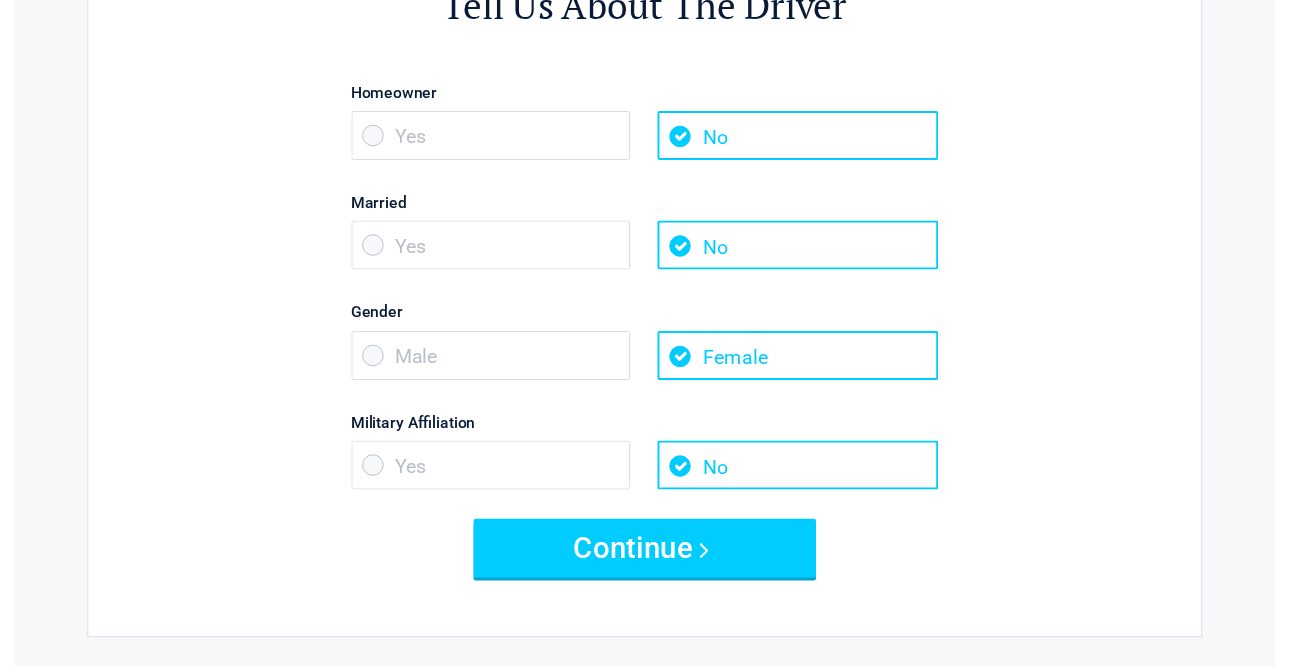 scroll, scrollTop: 162, scrollLeft: 0, axis: vertical 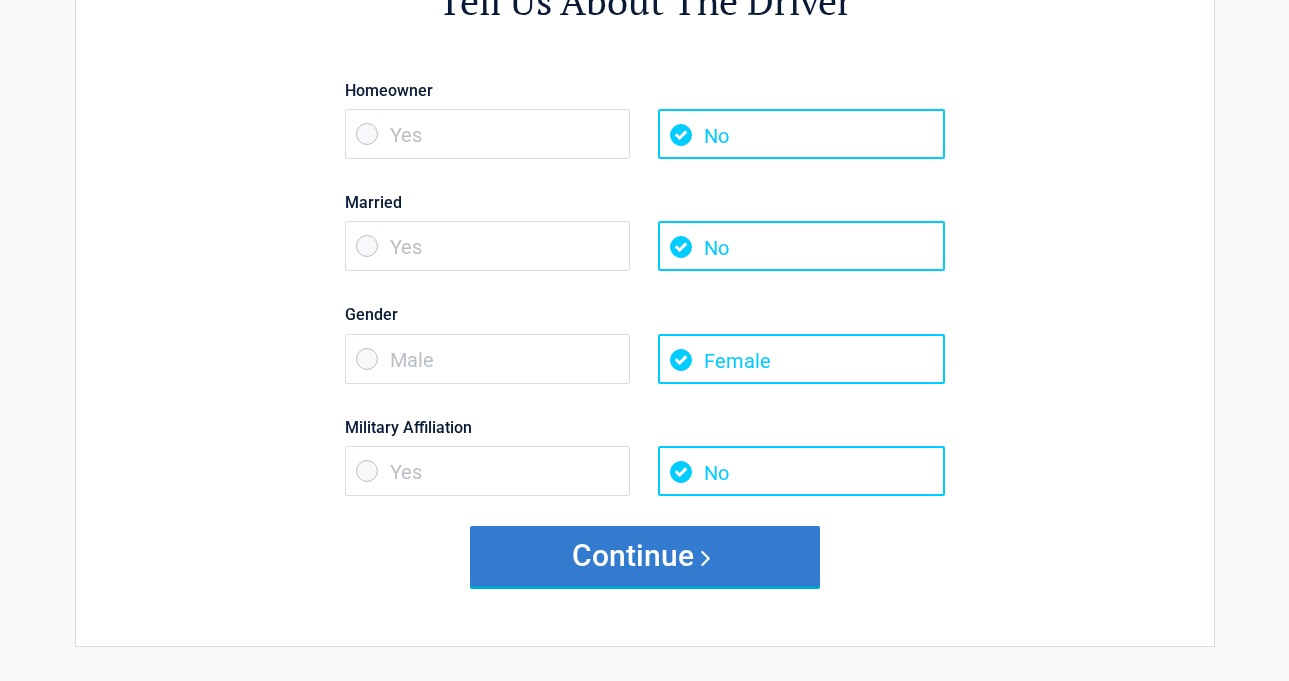 click on "Continue" at bounding box center [645, 556] 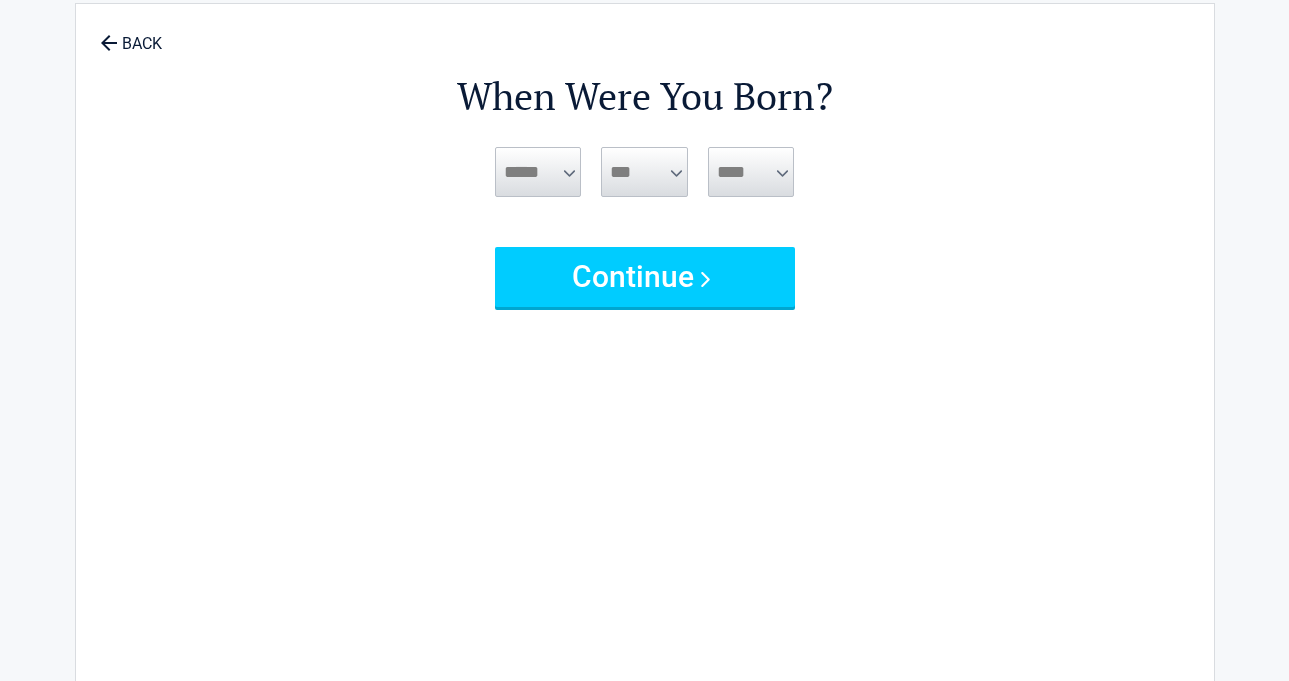 scroll, scrollTop: 0, scrollLeft: 0, axis: both 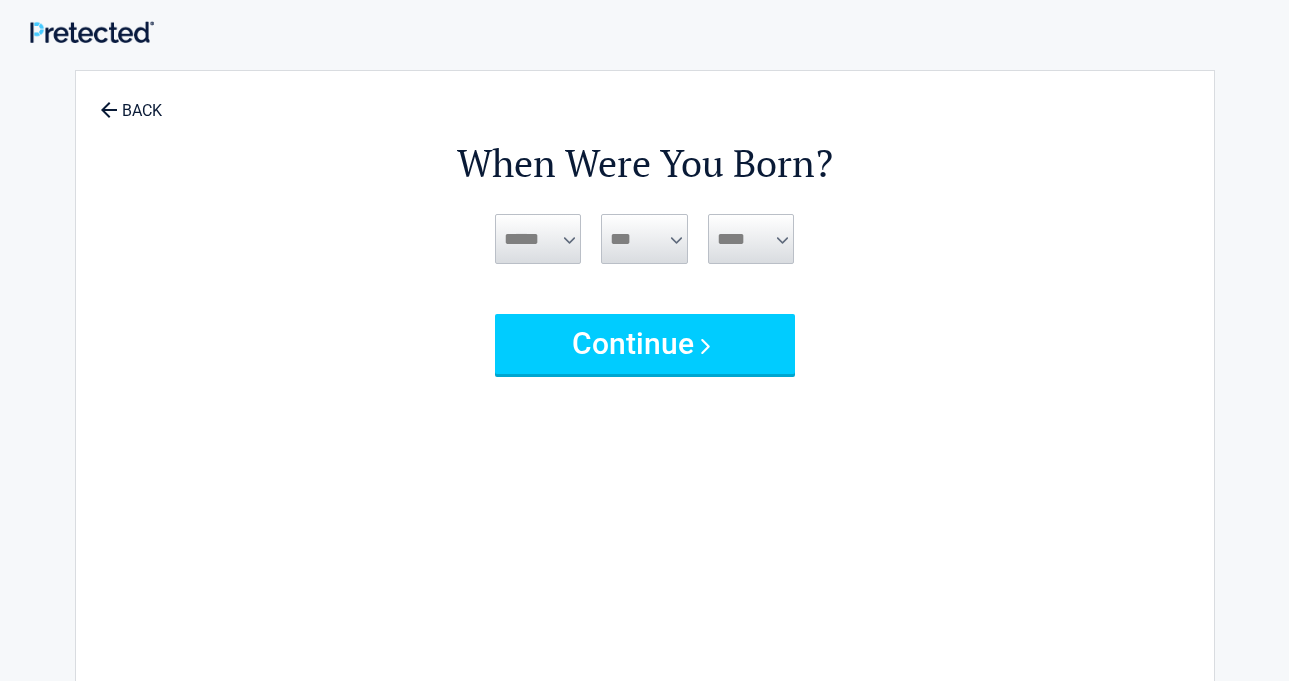 click on "*****
***
***
***
***
***
***
***
***
***
***
***
***" at bounding box center (538, 239) 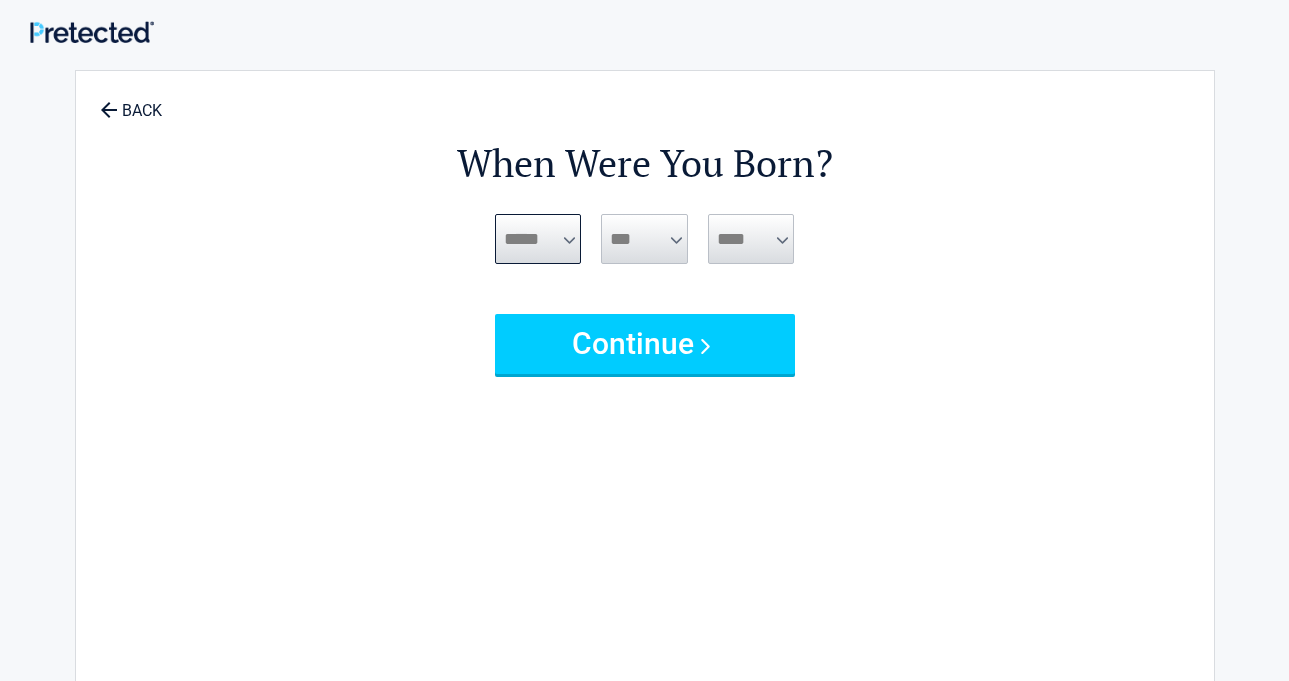 click on "*****
***
***
***
***
***
***
***
***
***
***
***
***" at bounding box center (538, 239) 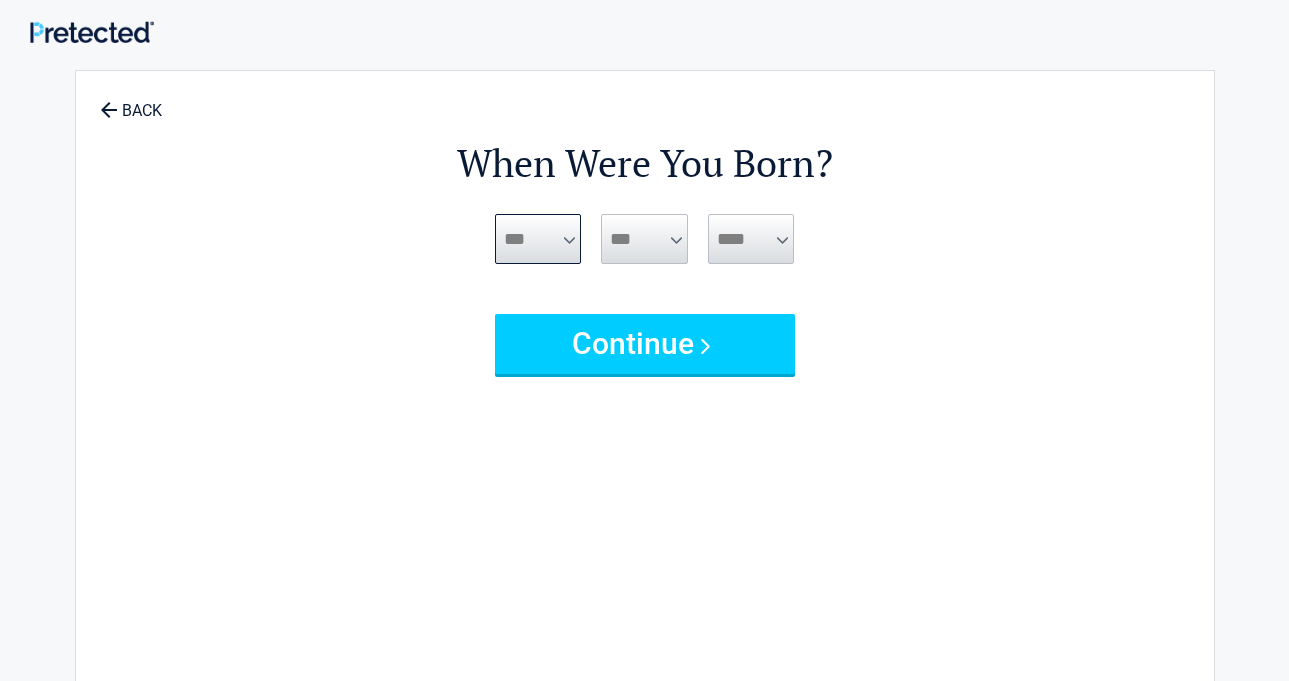 click on "*****
***
***
***
***
***
***
***
***
***
***
***
***" at bounding box center [538, 239] 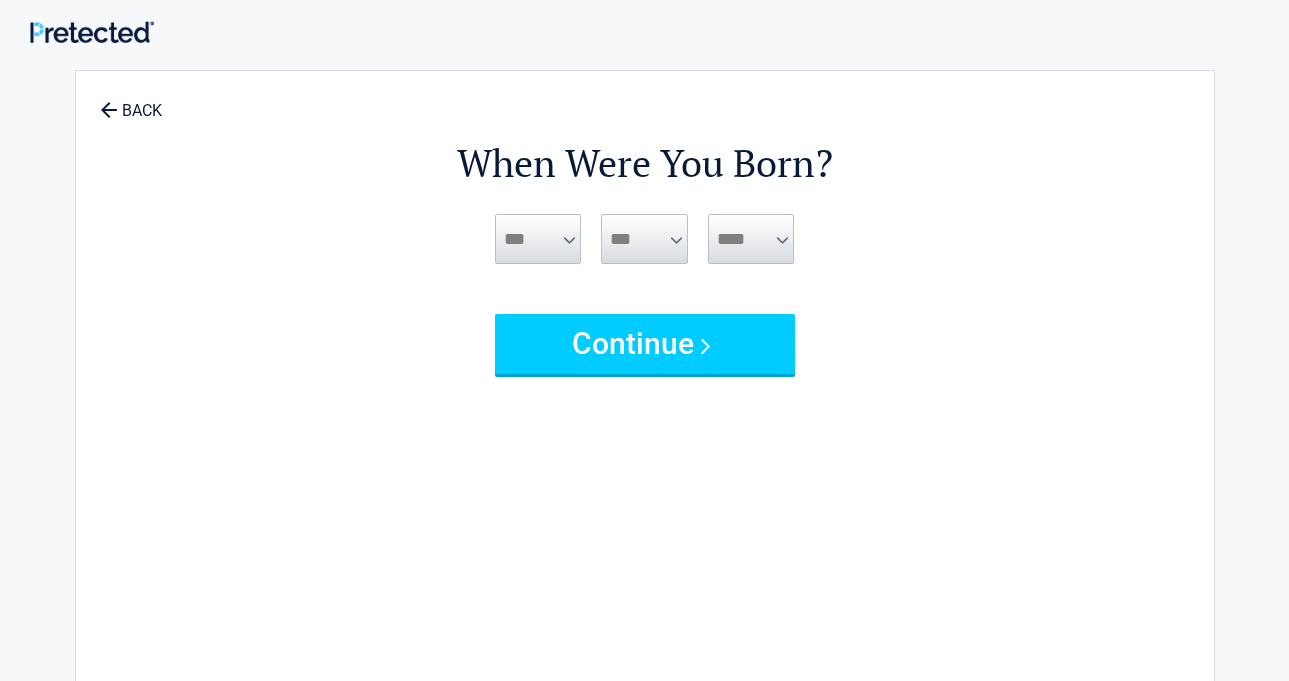 click on "*** * * * * * * * * * ** ** ** ** ** ** ** ** ** ** ** ** ** ** ** ** ** ** ** **" at bounding box center (644, 239) 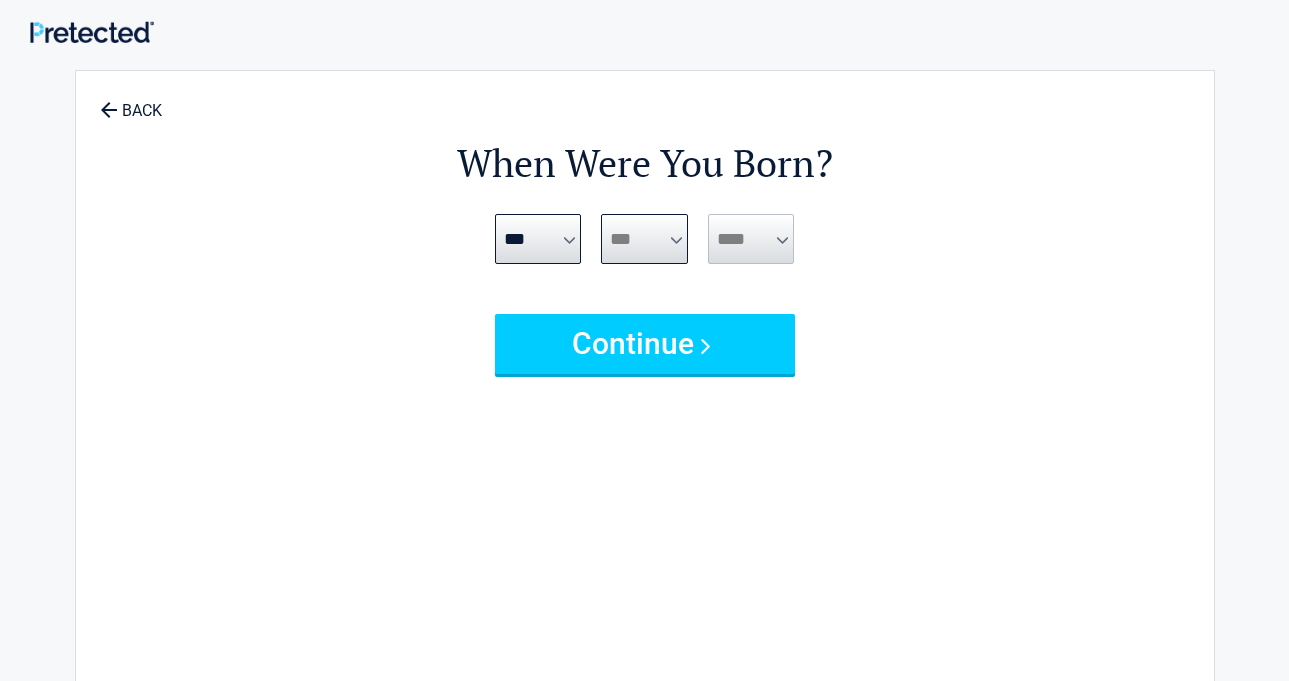 click on "*** * * * * * * * * * ** ** ** ** ** ** ** ** ** ** ** ** ** ** ** ** ** ** ** **" at bounding box center [644, 239] 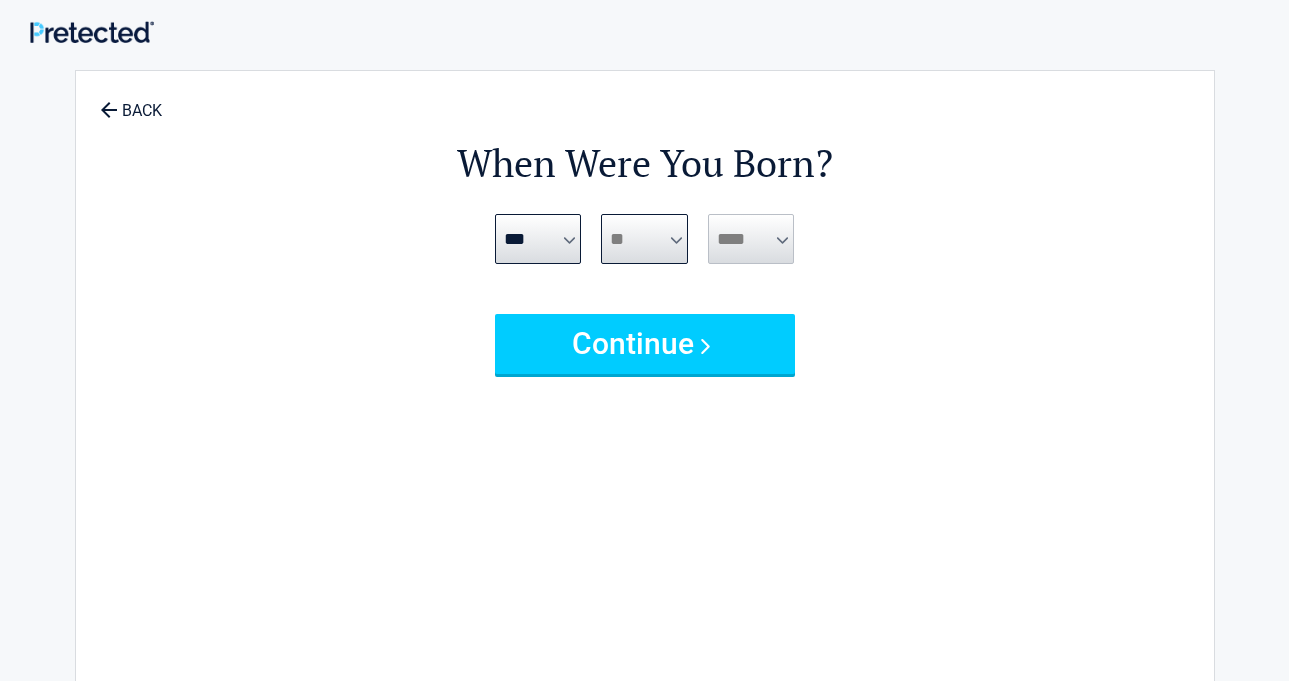 click on "*** * * * * * * * * * ** ** ** ** ** ** ** ** ** ** ** ** ** ** ** ** ** ** ** **" at bounding box center [644, 239] 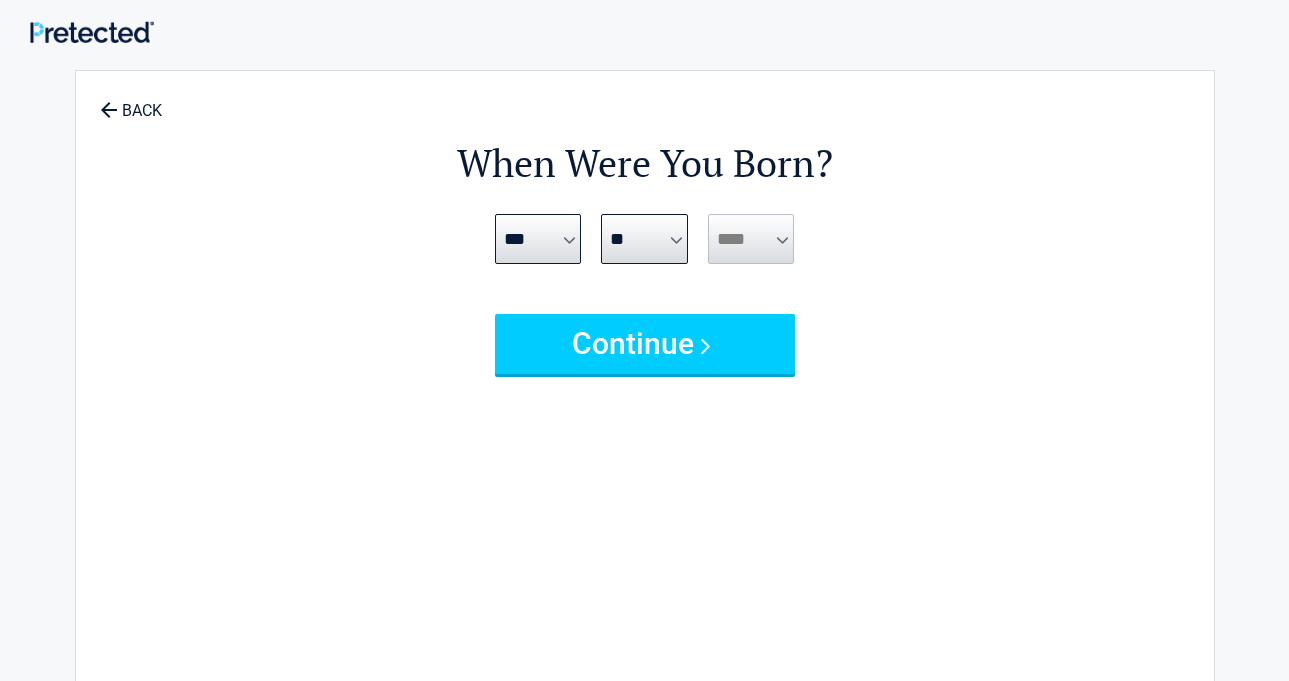 click on "****
****
****
****
****
****
****
****
****
****
****
****
****
****
****
****
****
****
****
****
****
****
****
****
****
****
****
****
****
****
****
****
****
****
****
****
****
****
****
****
****
****
****
****
****
****
****
****
****
****
****
****
****
****
****
****
****
****
****
****
****
****
**** ****" at bounding box center [751, 239] 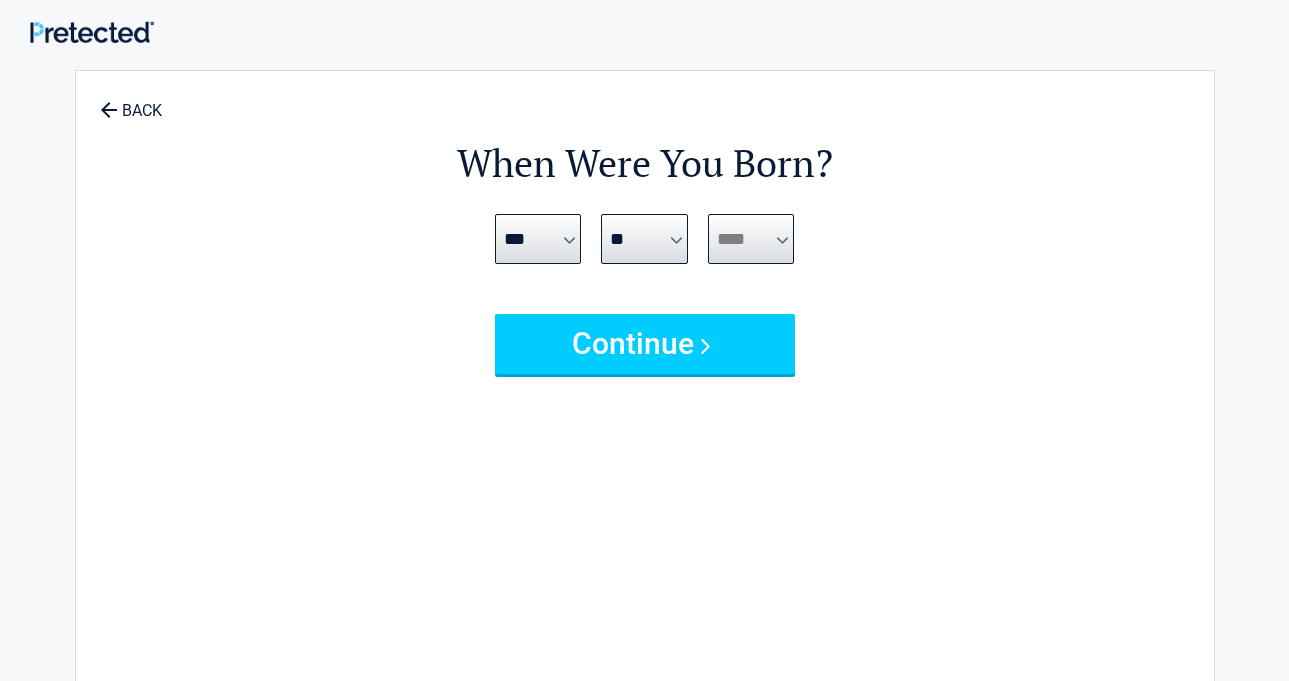 click on "****
****
****
****
****
****
****
****
****
****
****
****
****
****
****
****
****
****
****
****
****
****
****
****
****
****
****
****
****
****
****
****
****
****
****
****
****
****
****
****
****
****
****
****
****
****
****
****
****
****
****
****
****
****
****
****
****
****
****
****
****
****
****
****" at bounding box center [751, 239] 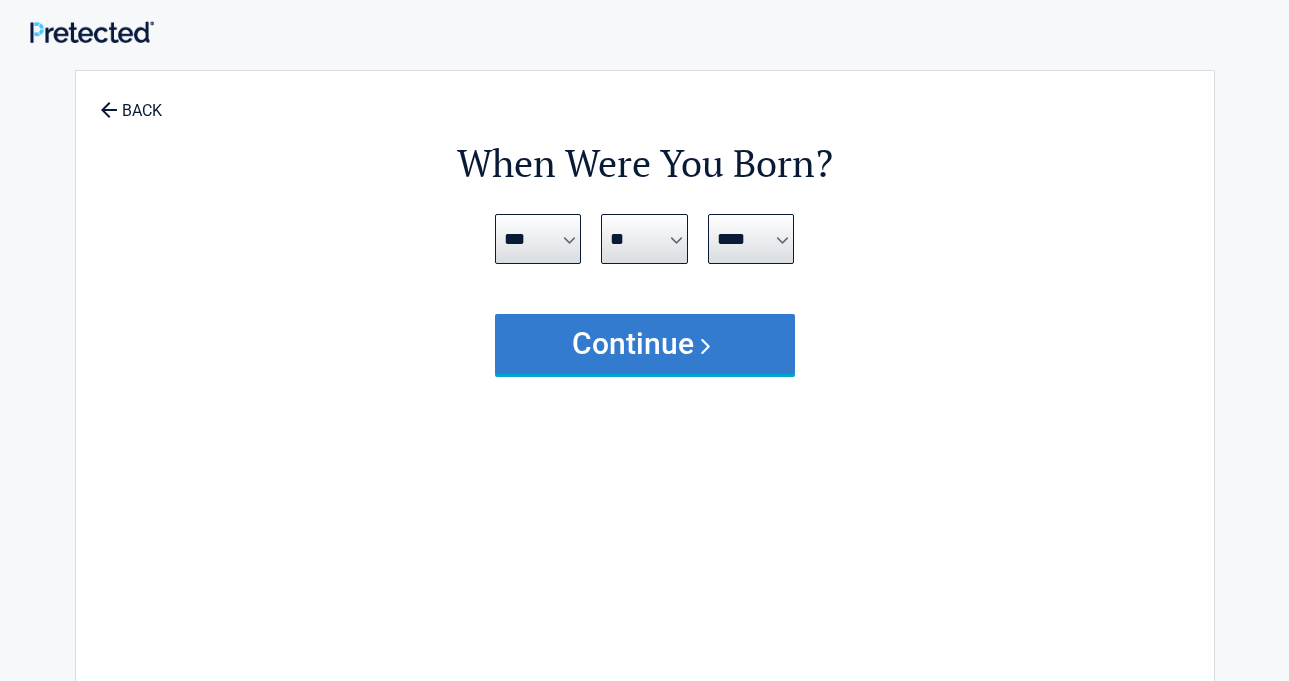 click on "Continue" at bounding box center [645, 344] 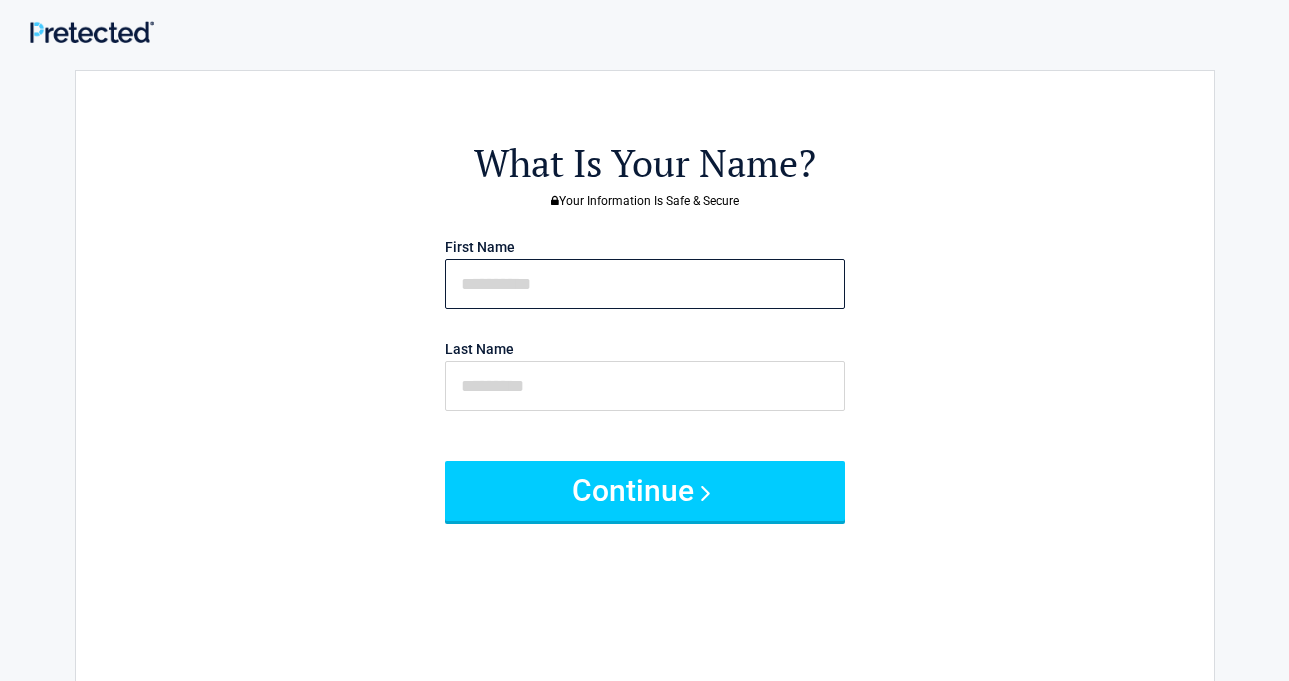 click at bounding box center (645, 284) 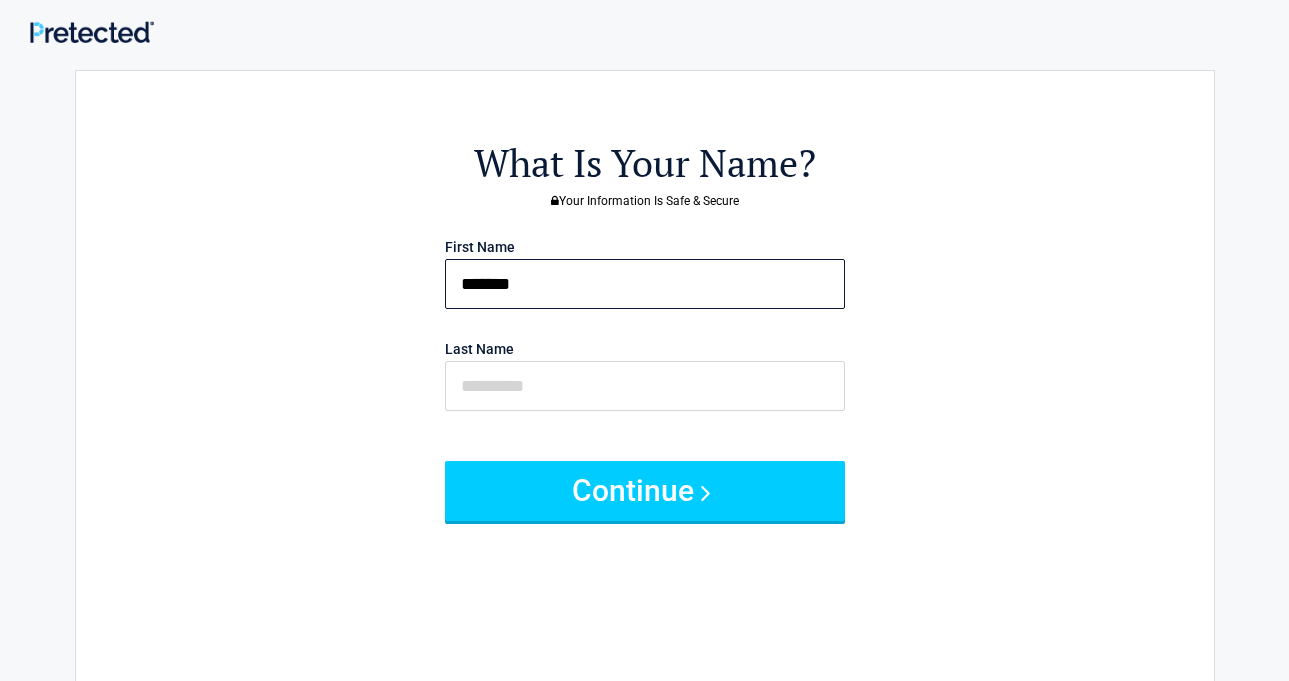 type on "*******" 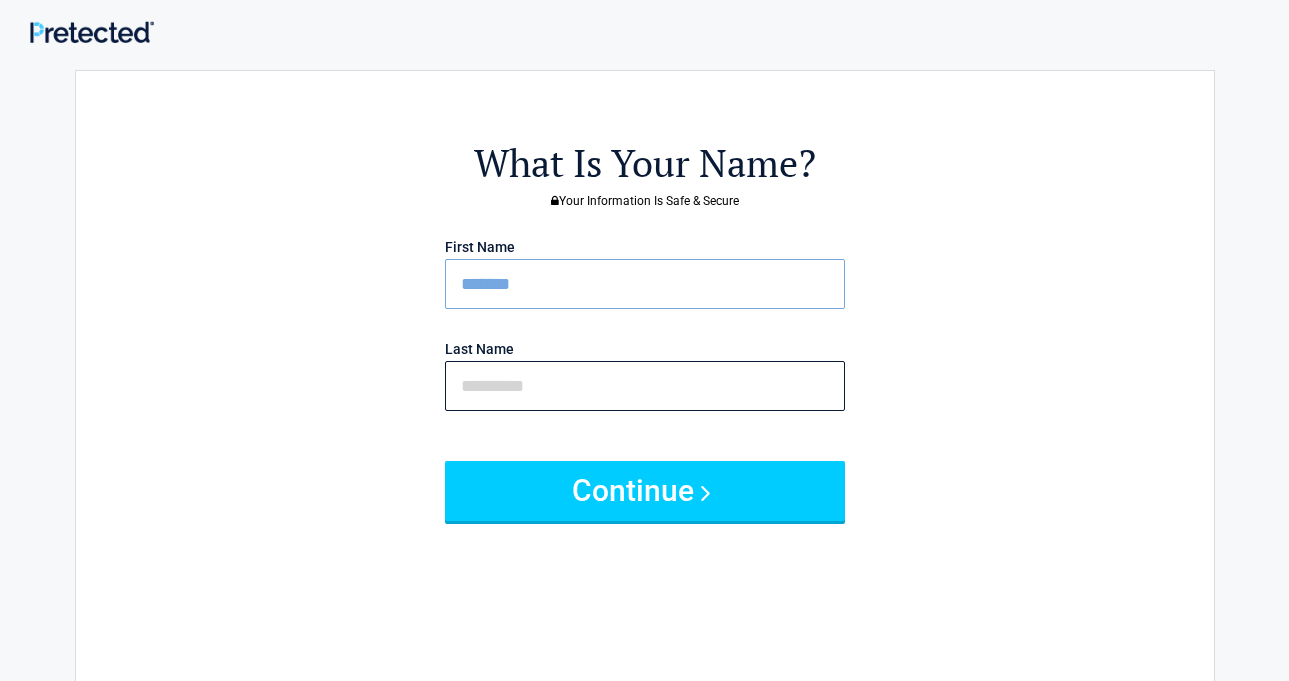 click at bounding box center [645, 386] 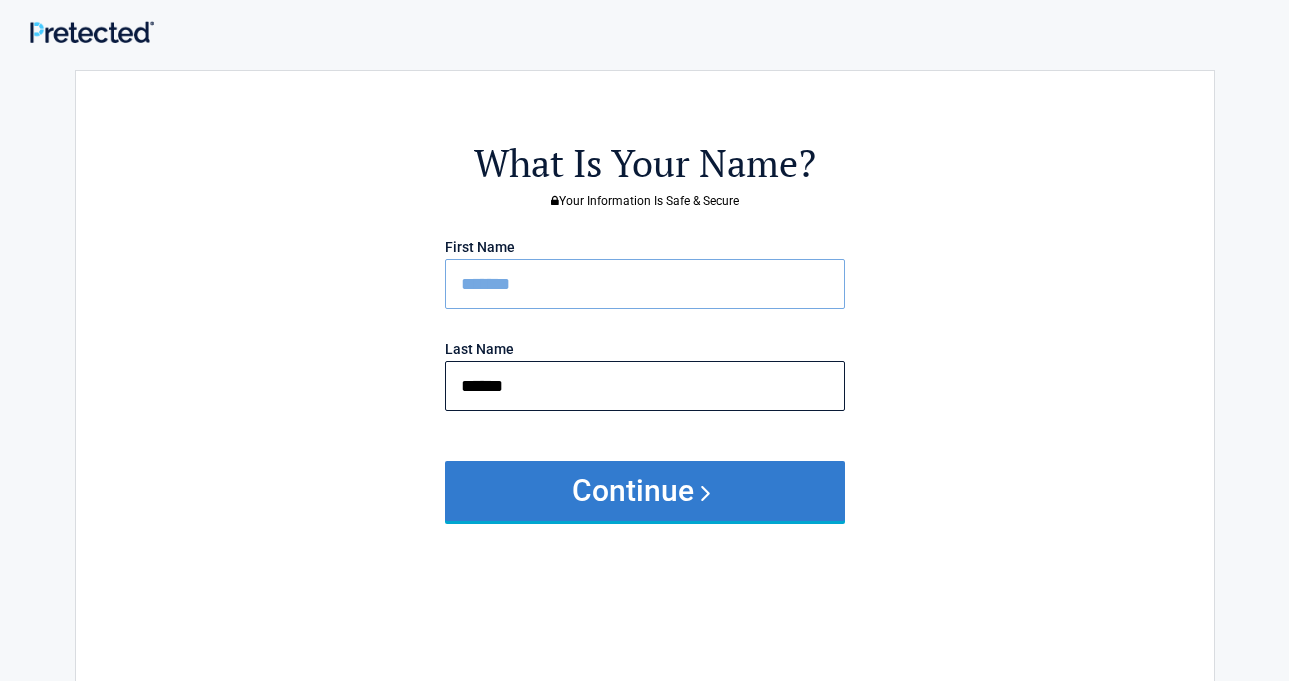 type on "******" 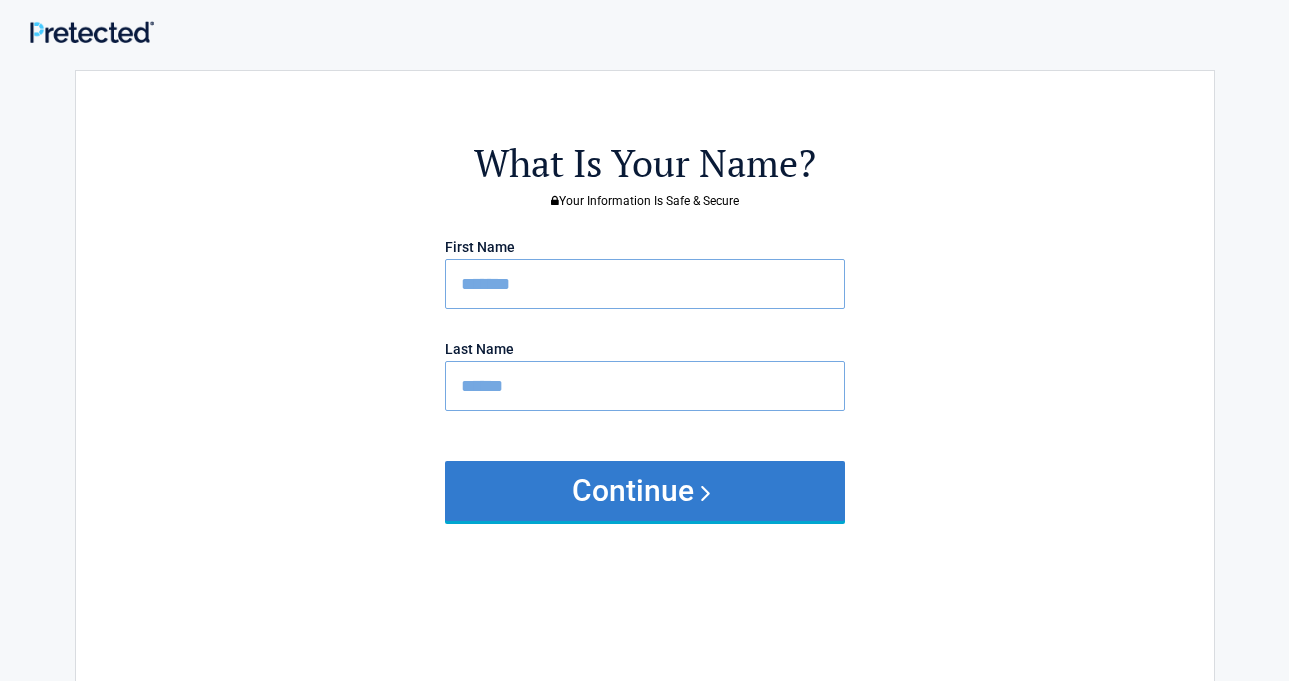 click on "Continue" at bounding box center [645, 491] 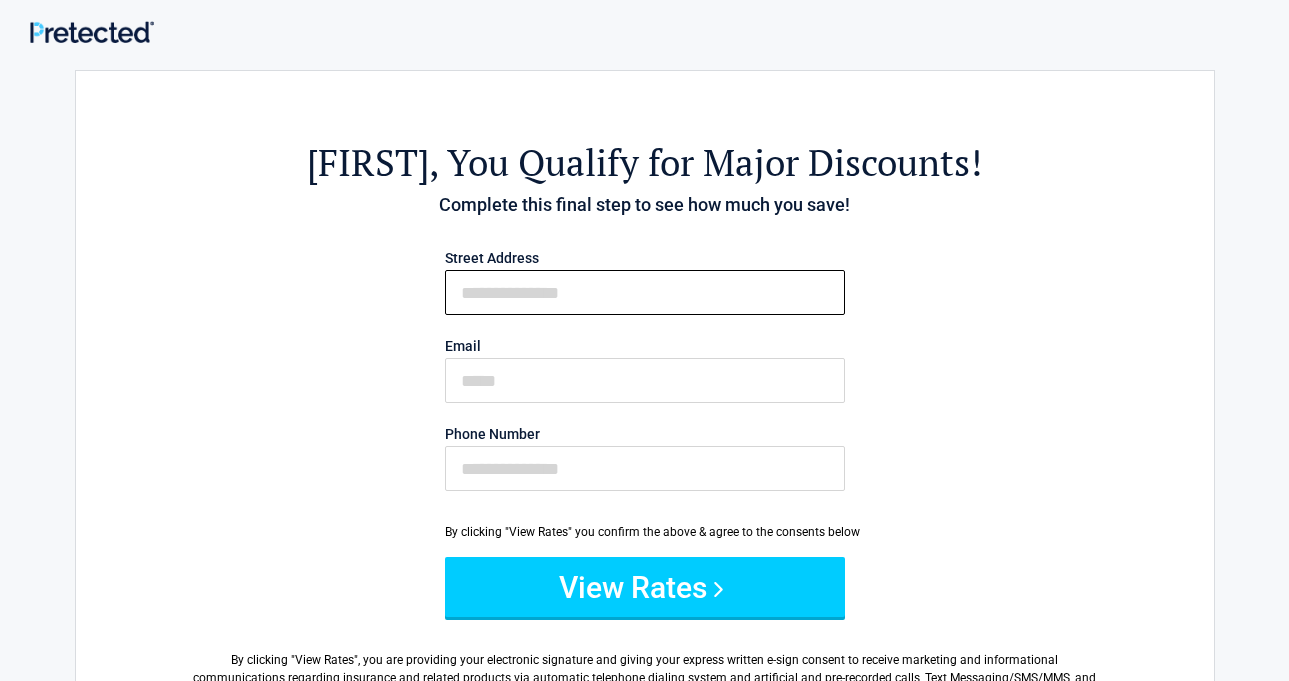 click on "First Name" at bounding box center (645, 292) 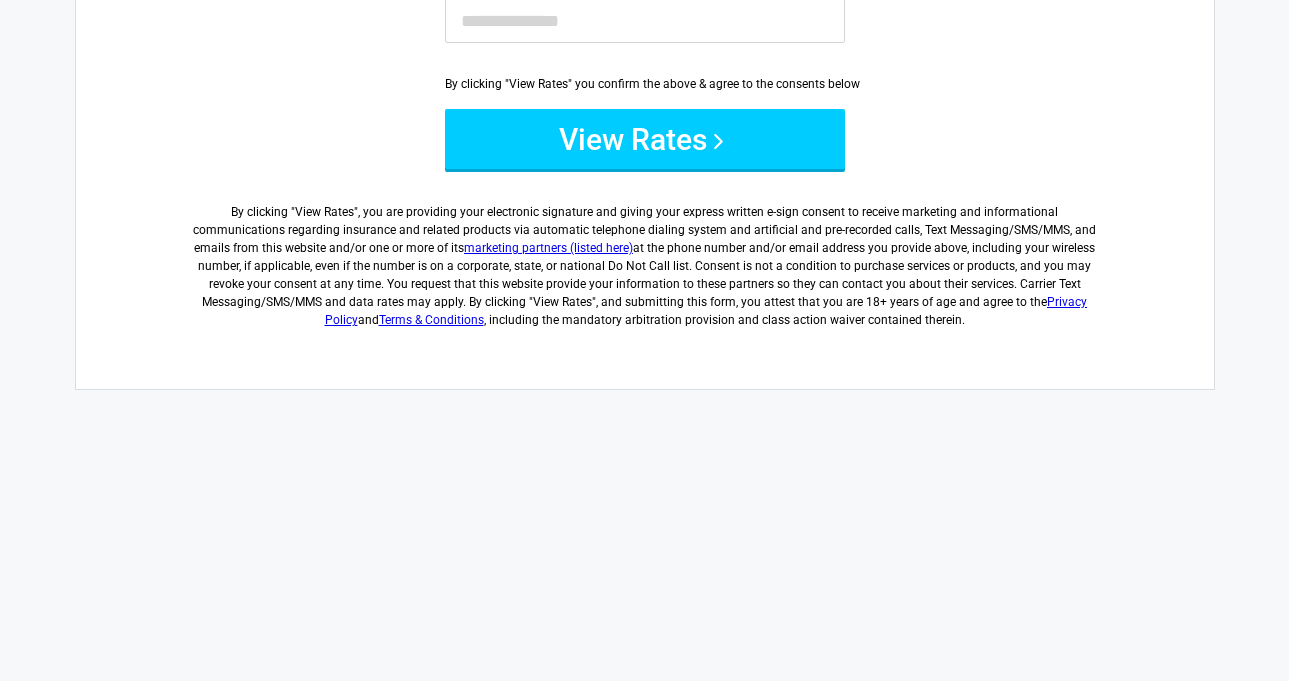 scroll, scrollTop: 0, scrollLeft: 0, axis: both 